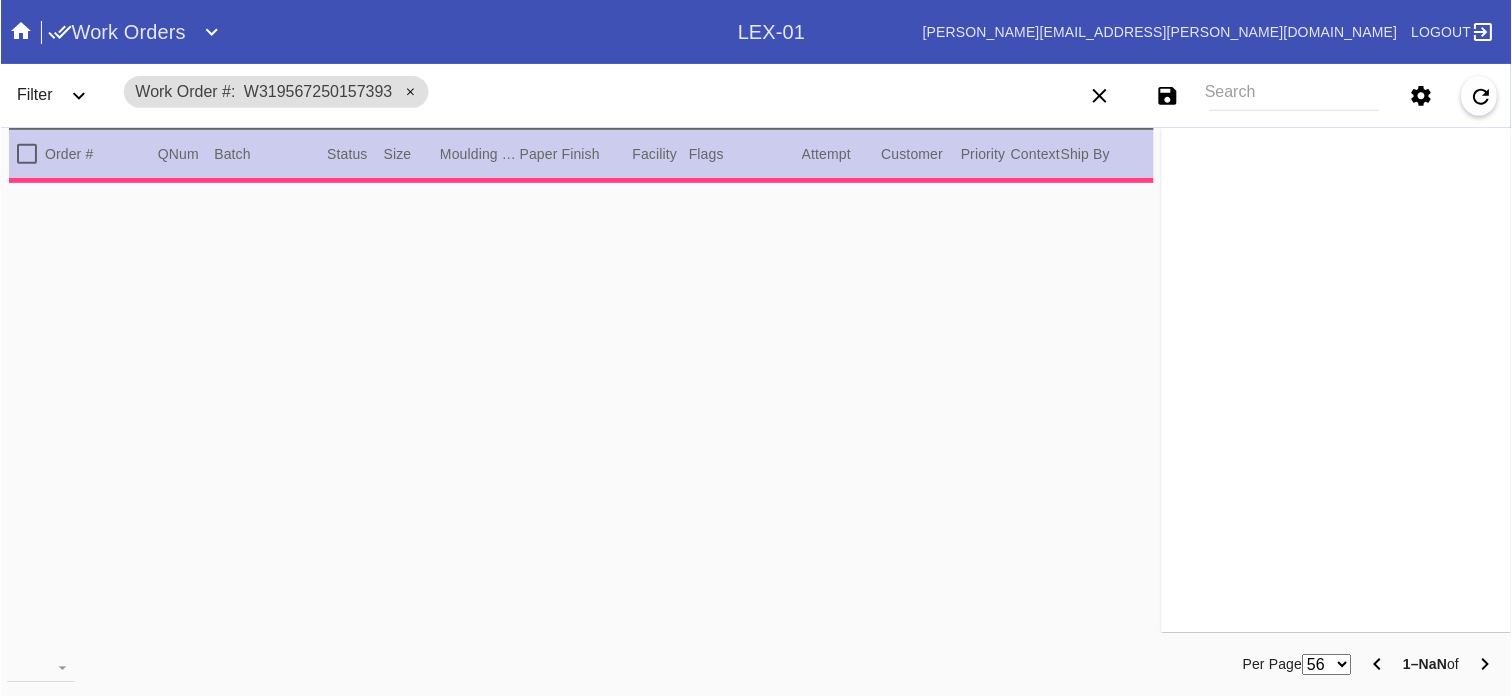 scroll, scrollTop: 0, scrollLeft: 0, axis: both 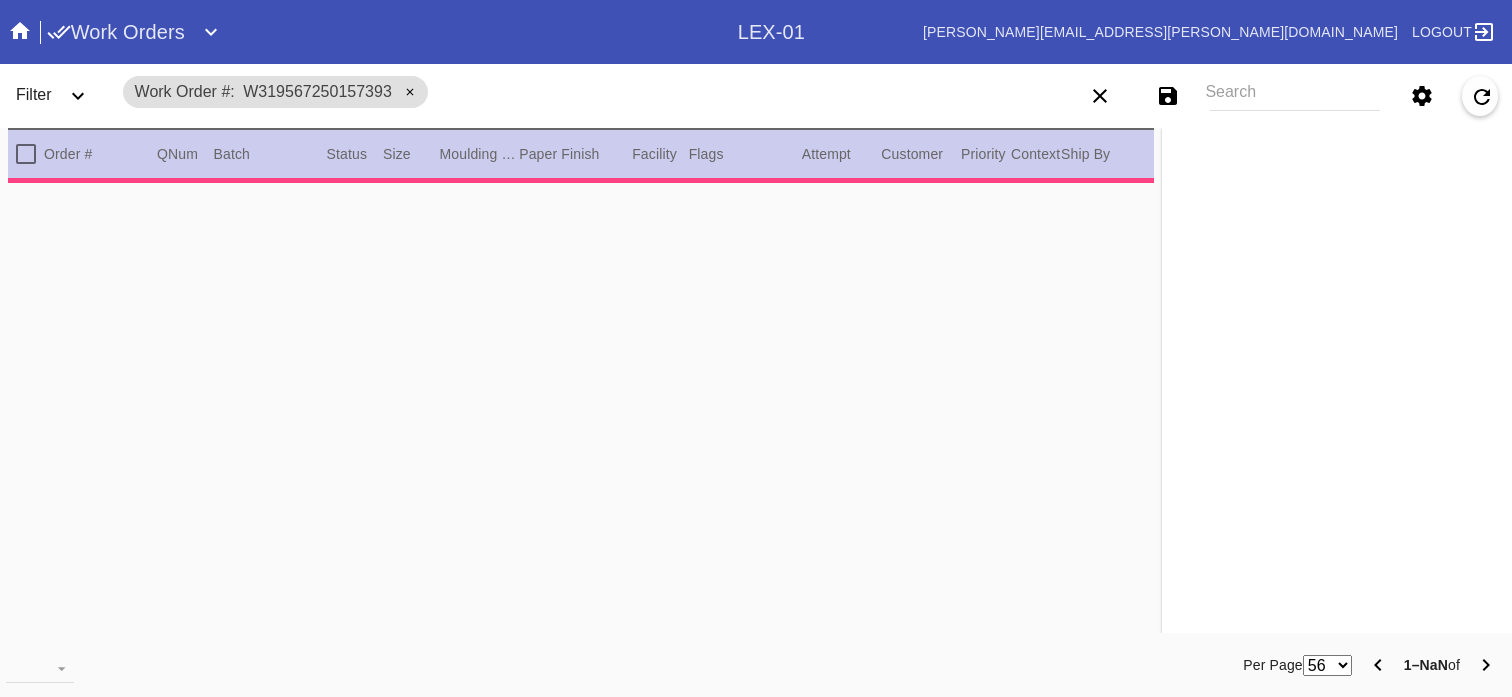 type on "3.0" 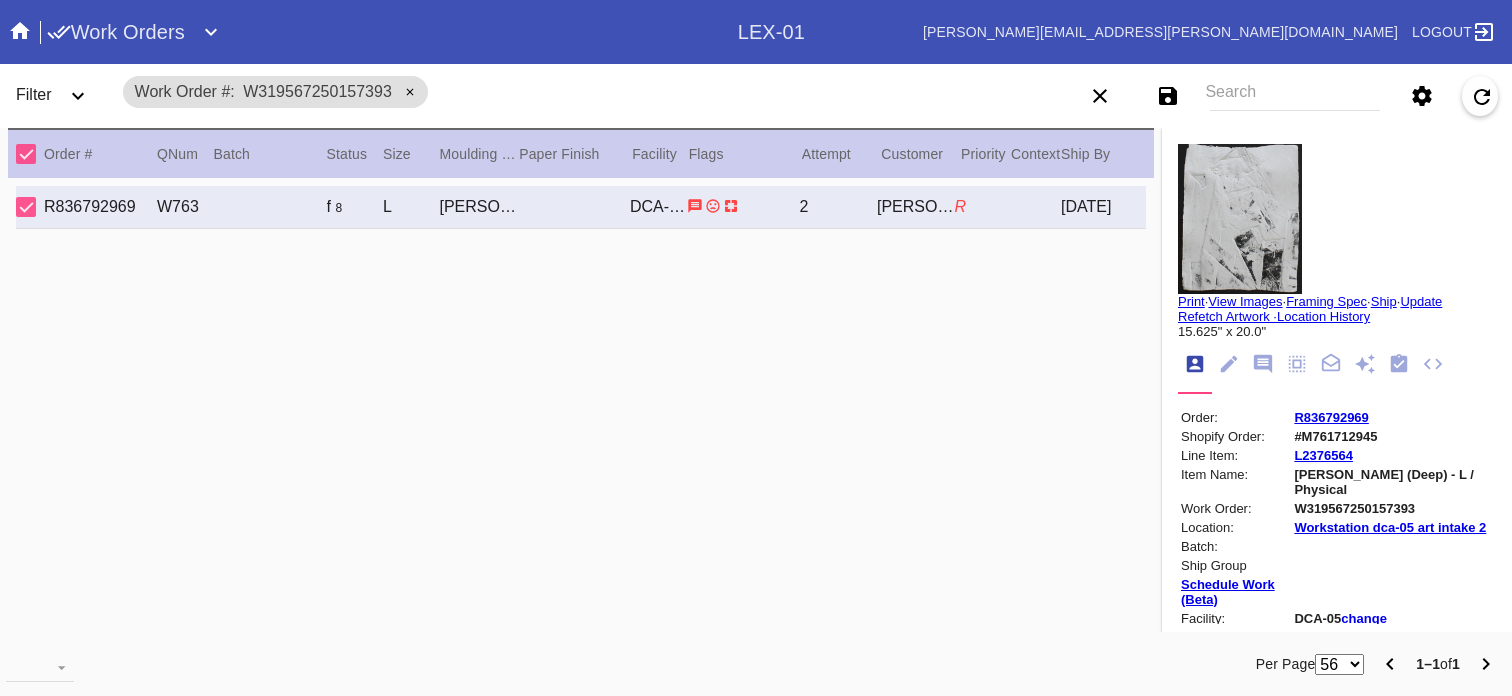 click 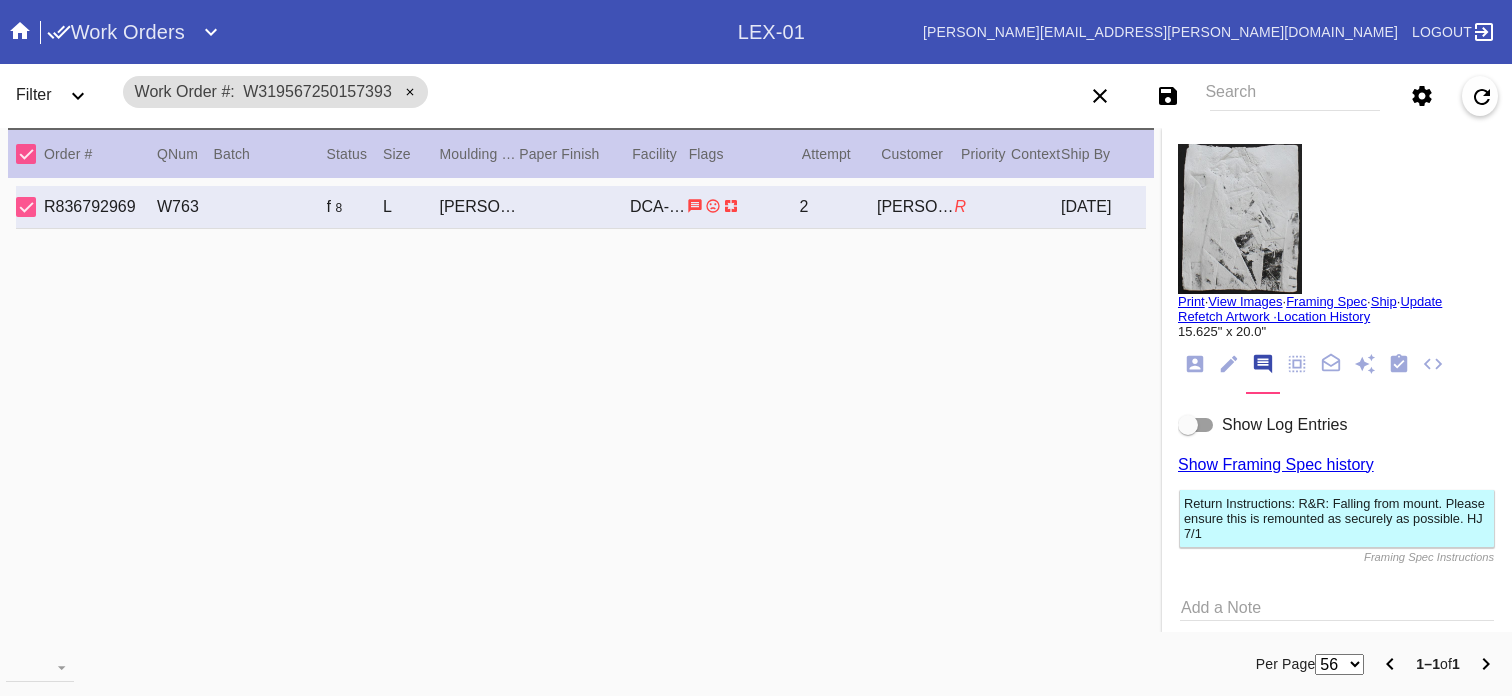 click at bounding box center (1196, 425) 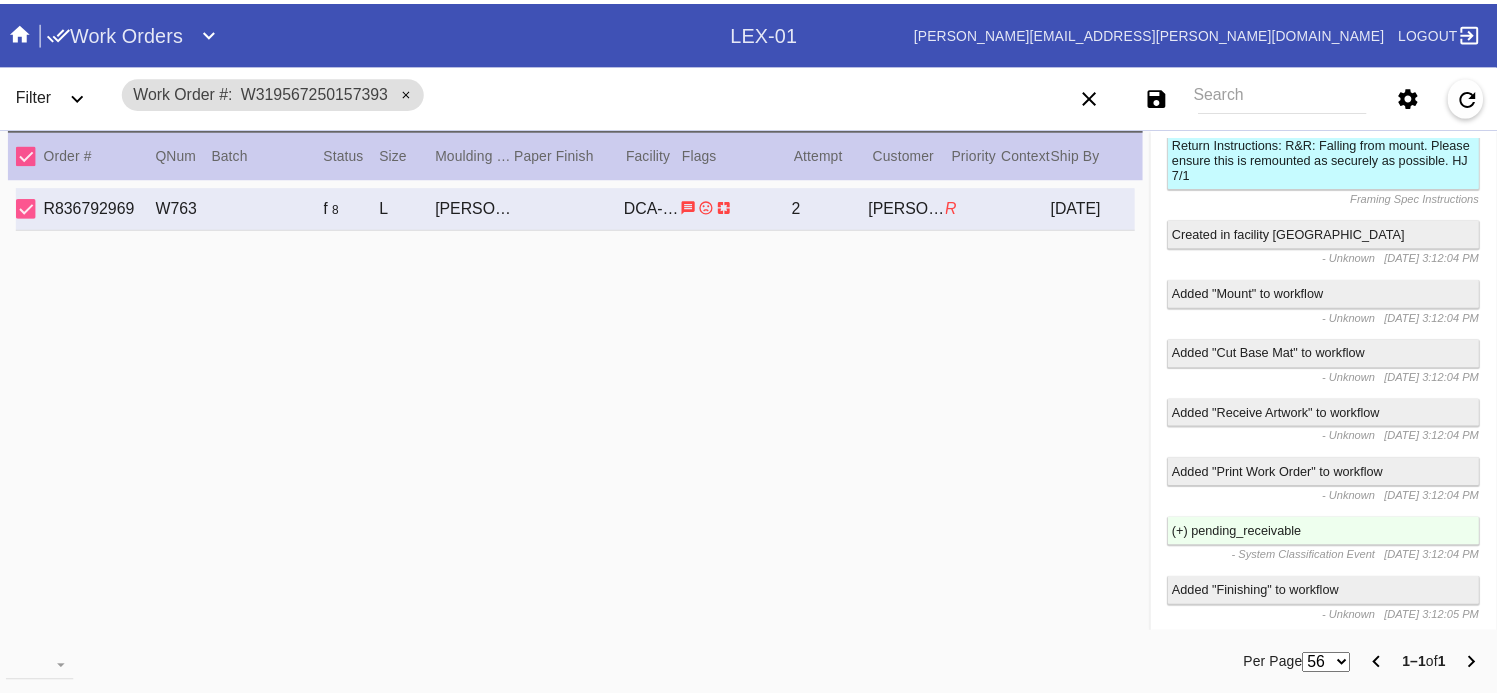 scroll, scrollTop: 0, scrollLeft: 0, axis: both 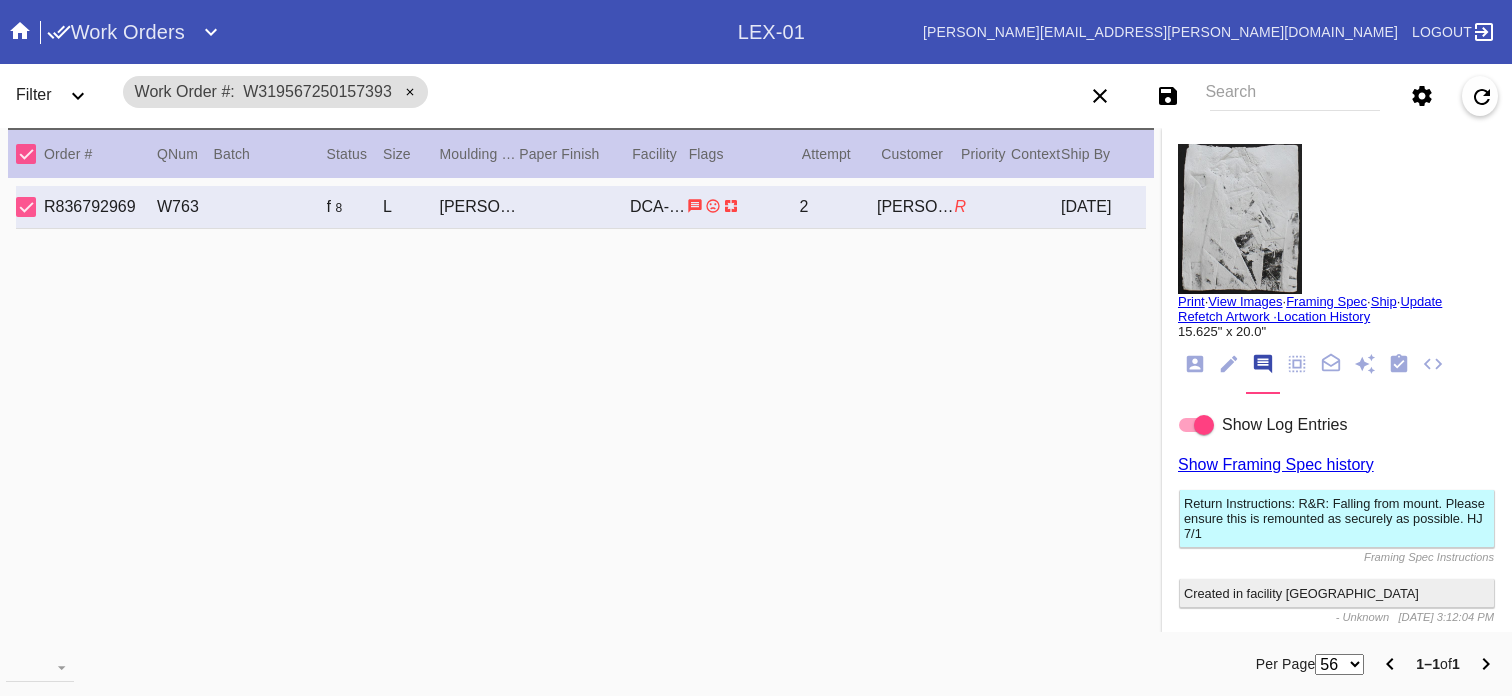 click 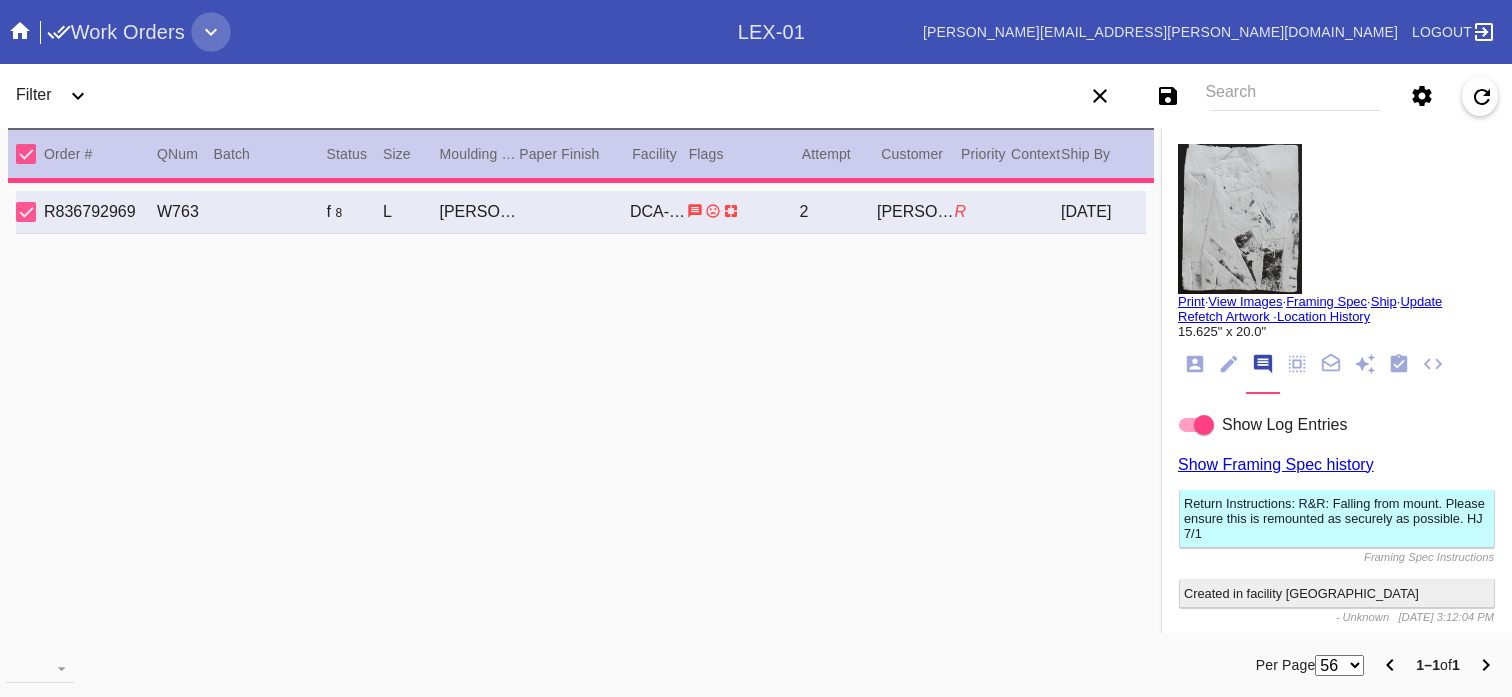 click at bounding box center [211, 32] 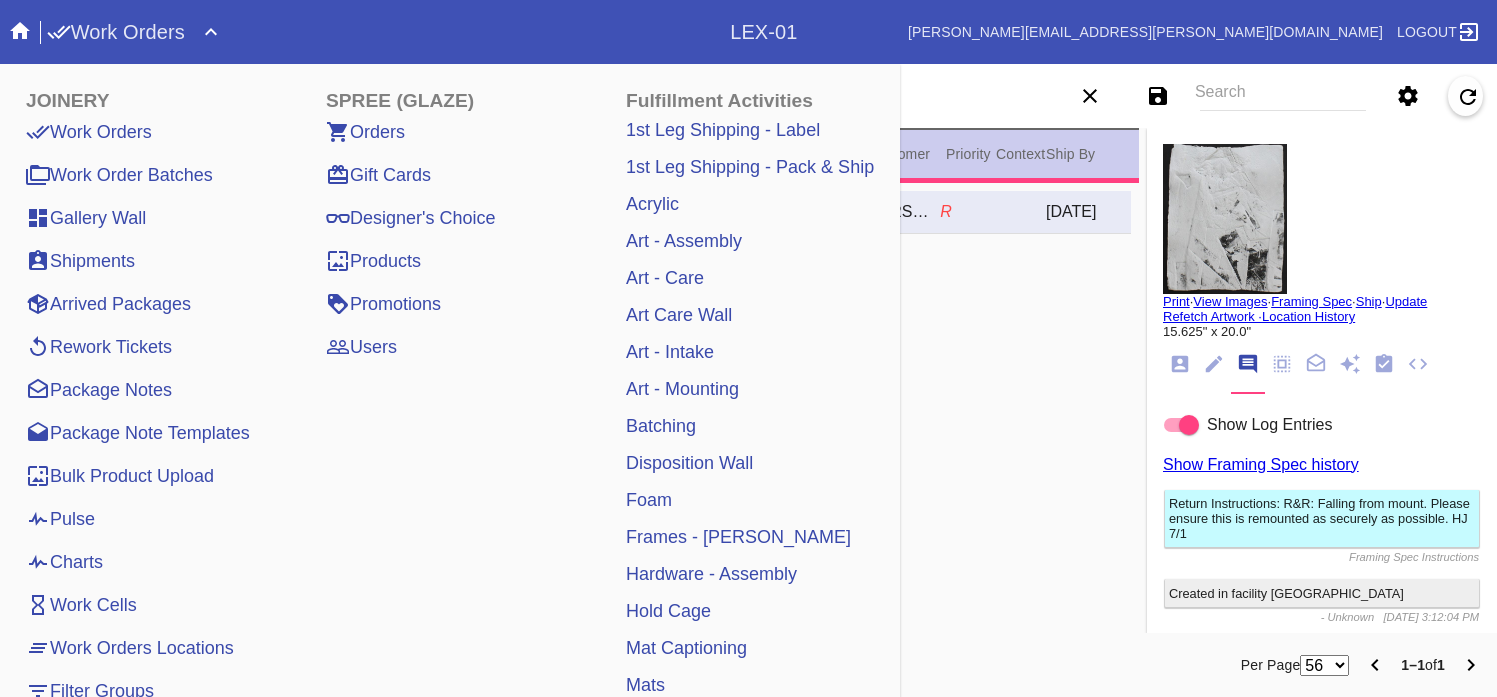 click on "Work Orders" at bounding box center (89, 132) 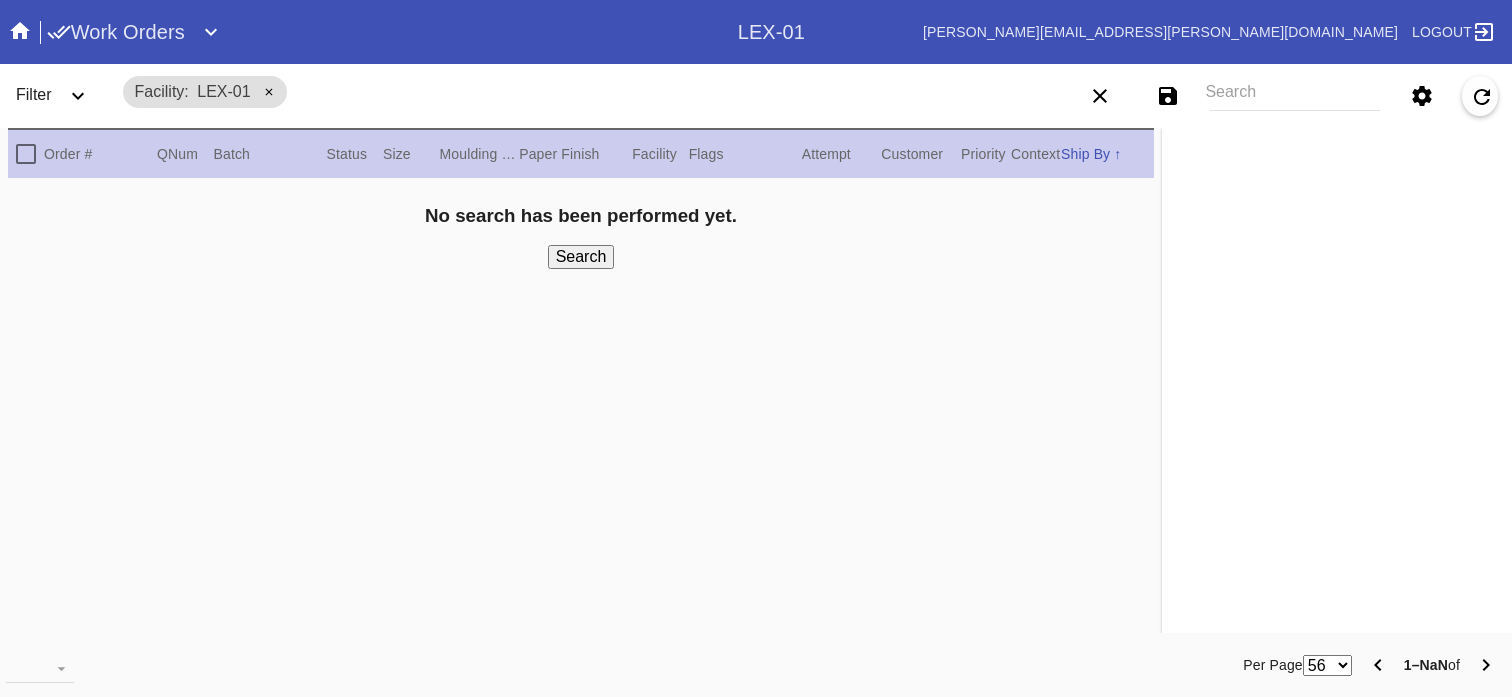 scroll, scrollTop: 0, scrollLeft: 0, axis: both 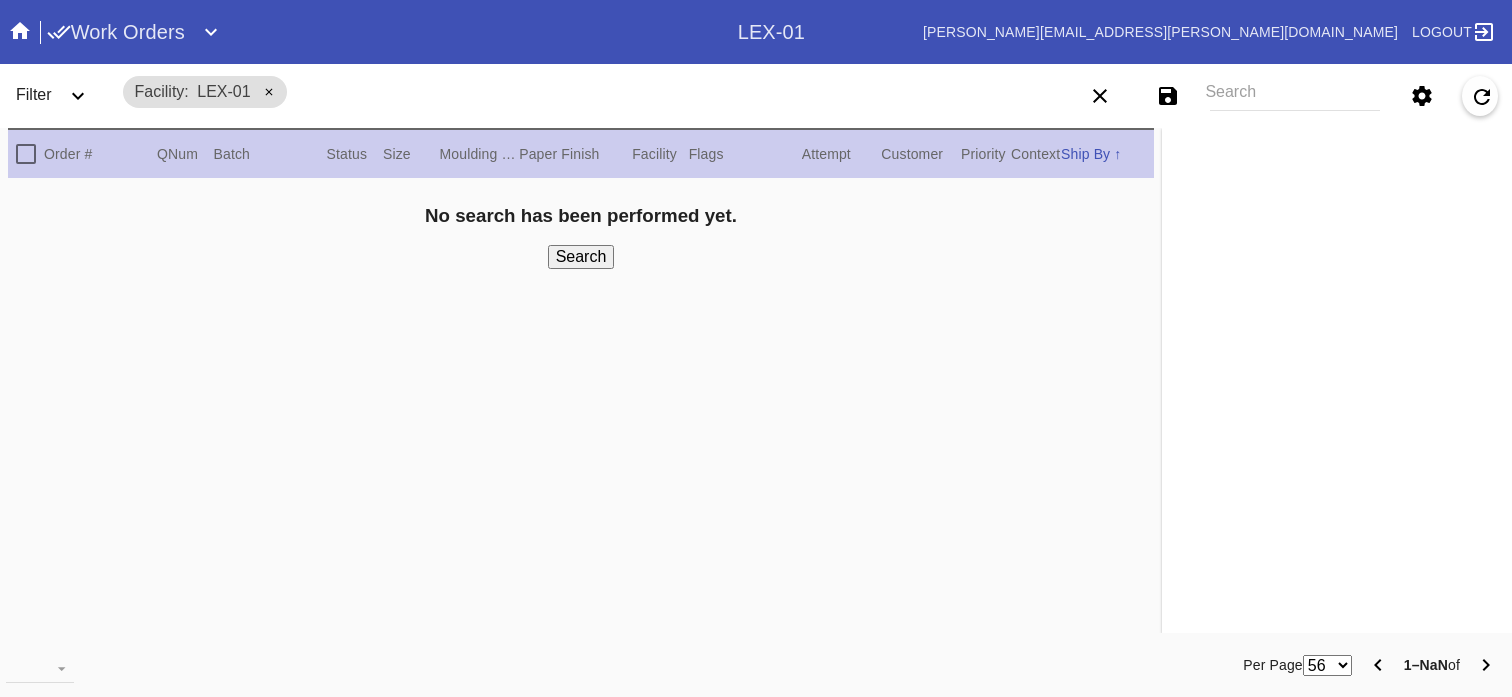 click 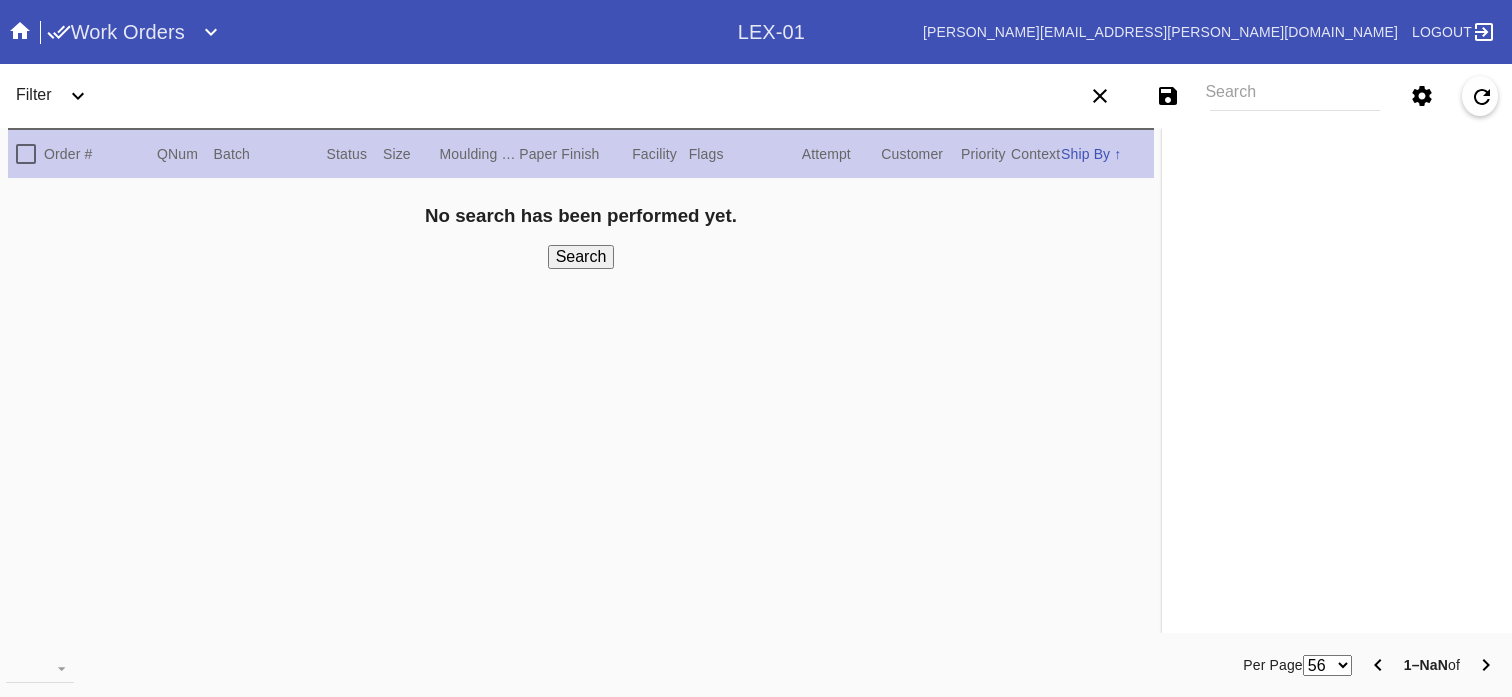 click 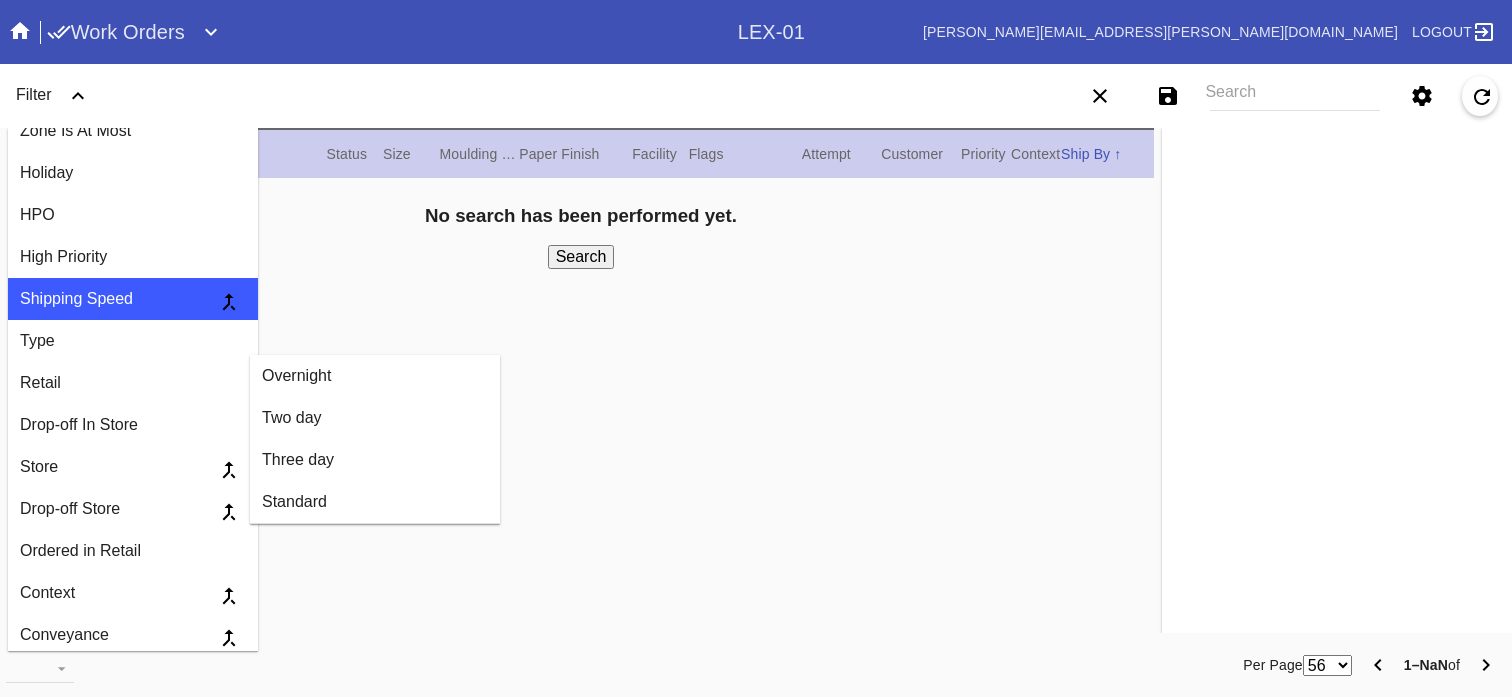 scroll, scrollTop: 482, scrollLeft: 0, axis: vertical 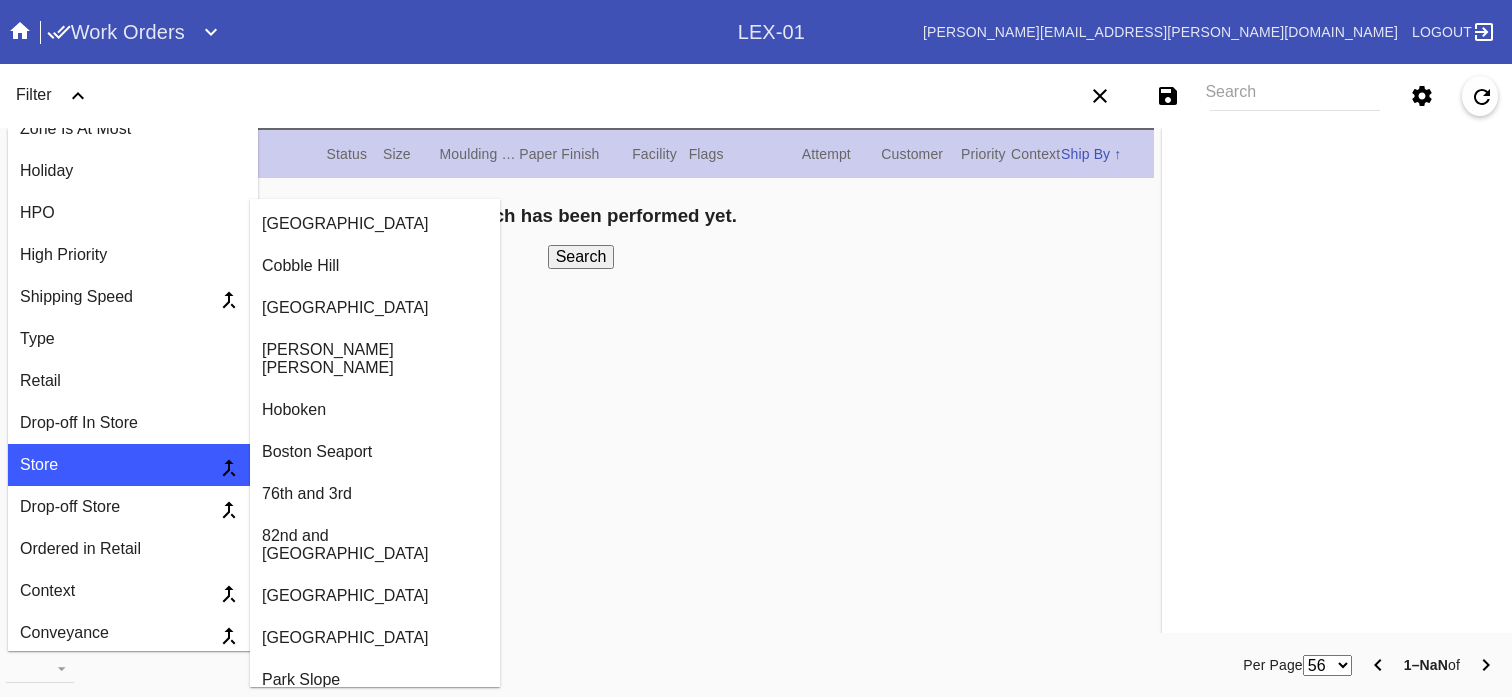 click on "Boston Seaport" at bounding box center (375, 452) 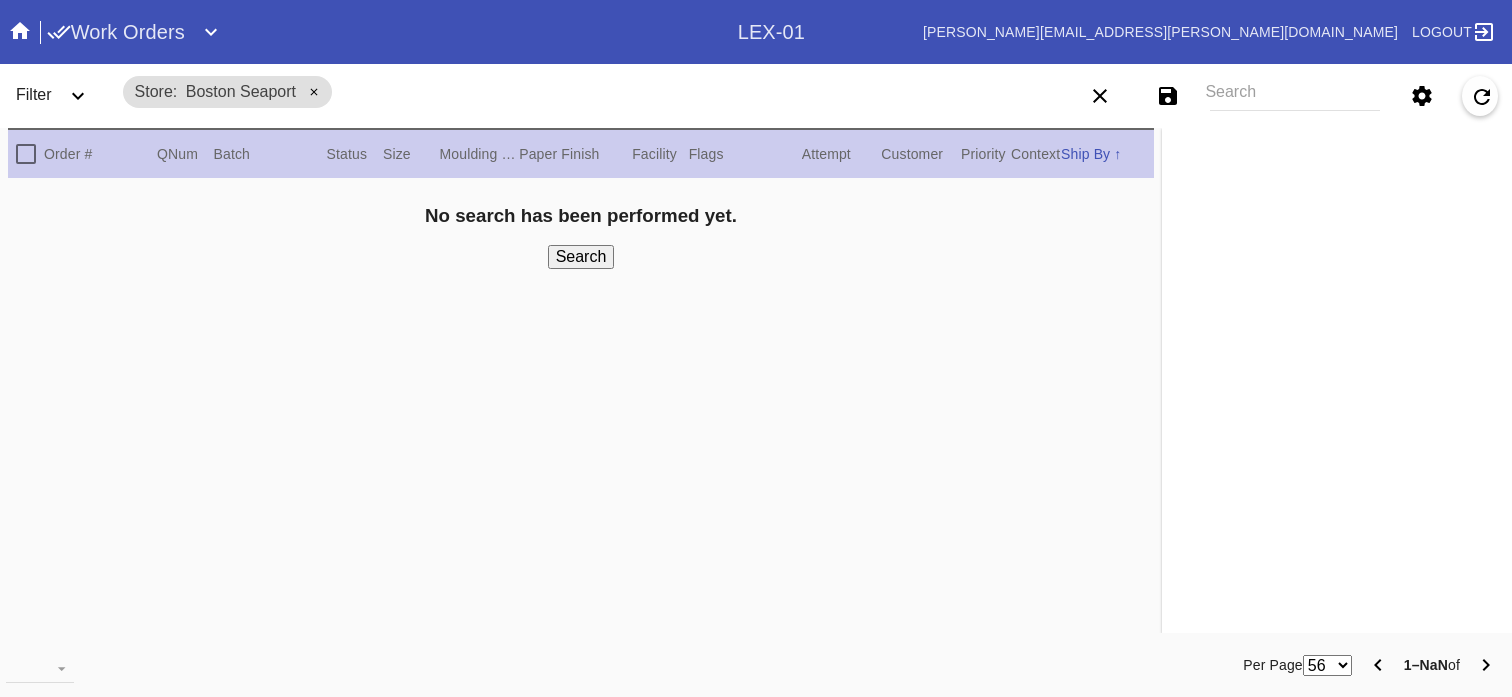 click 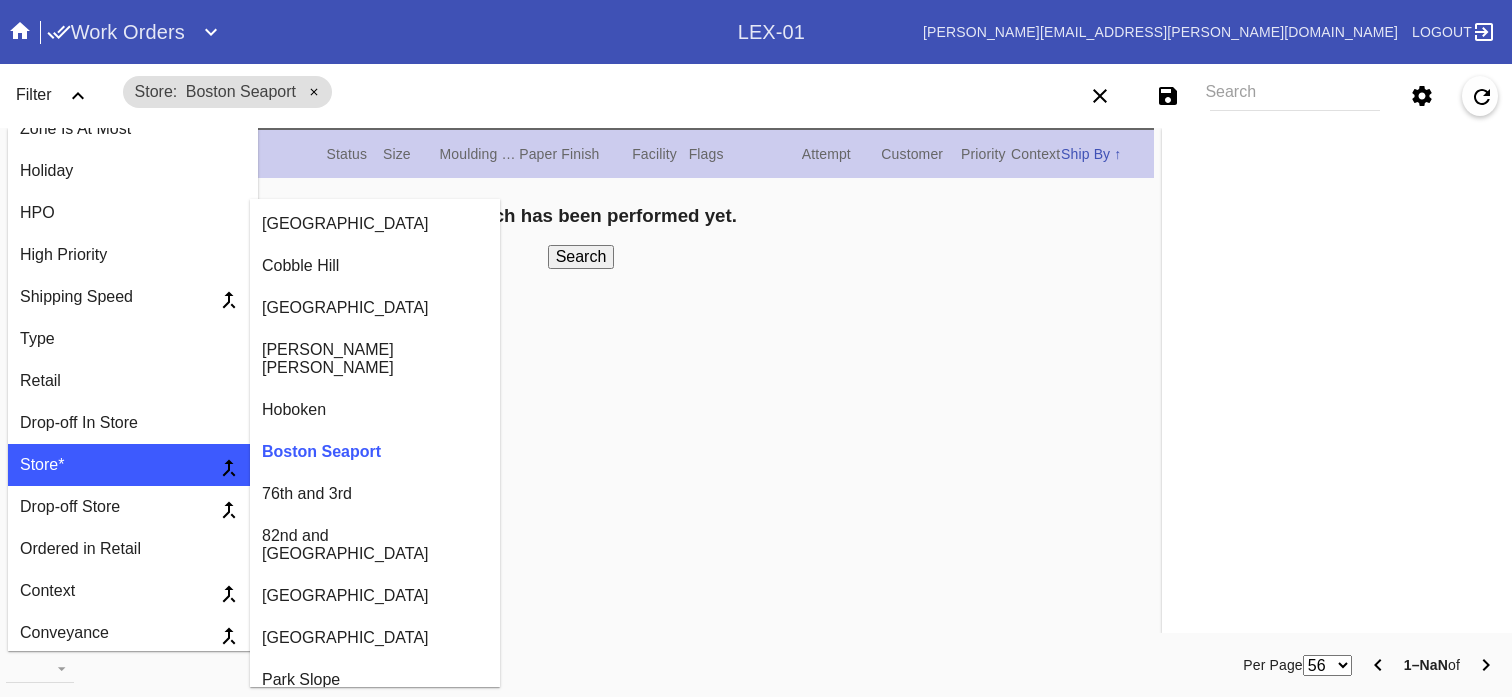 scroll, scrollTop: 0, scrollLeft: 0, axis: both 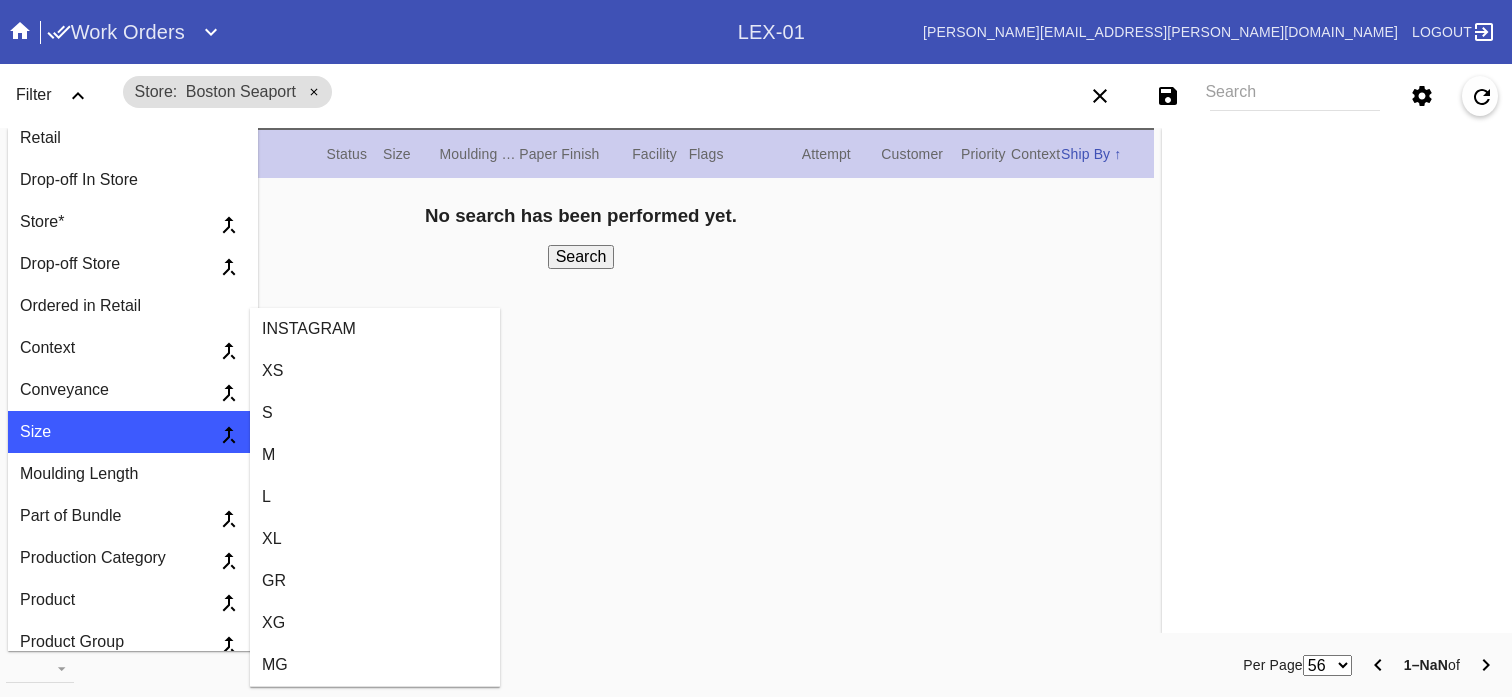 click on "S" at bounding box center [375, 413] 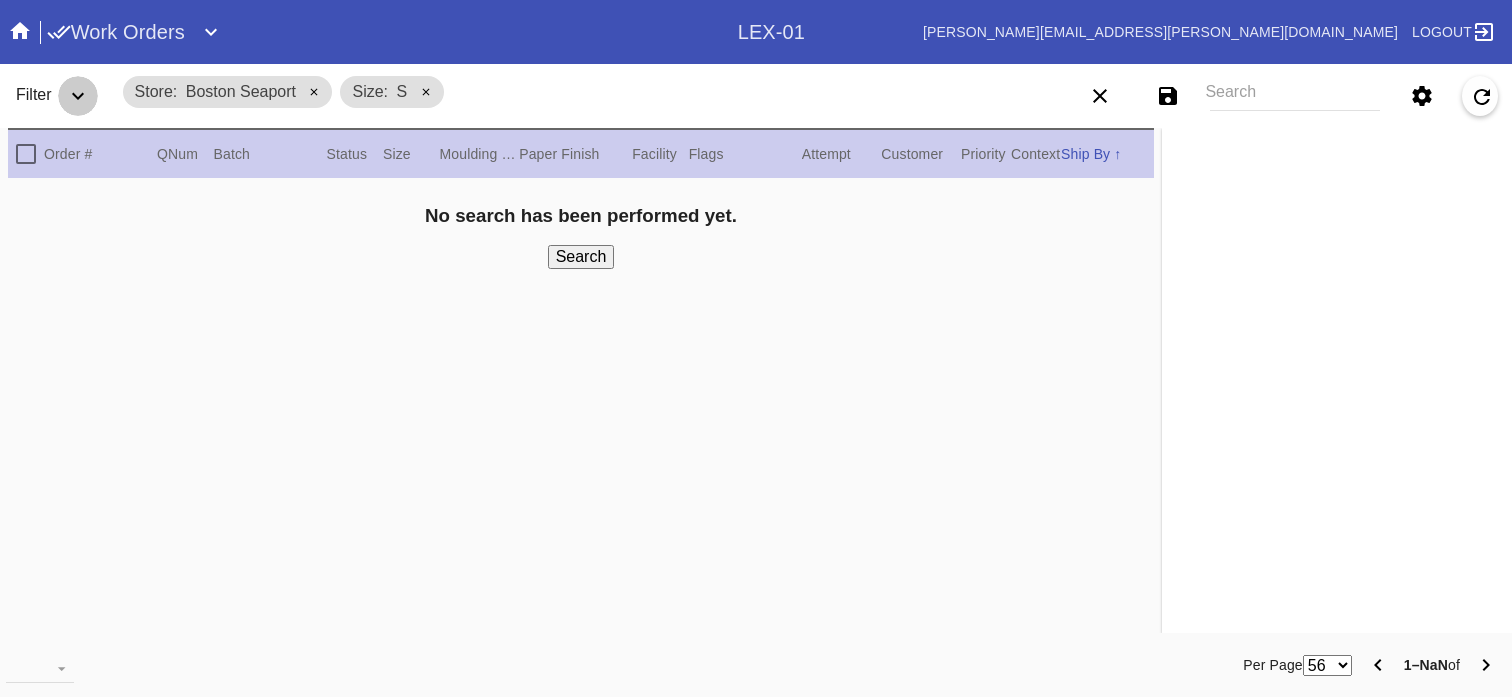 click 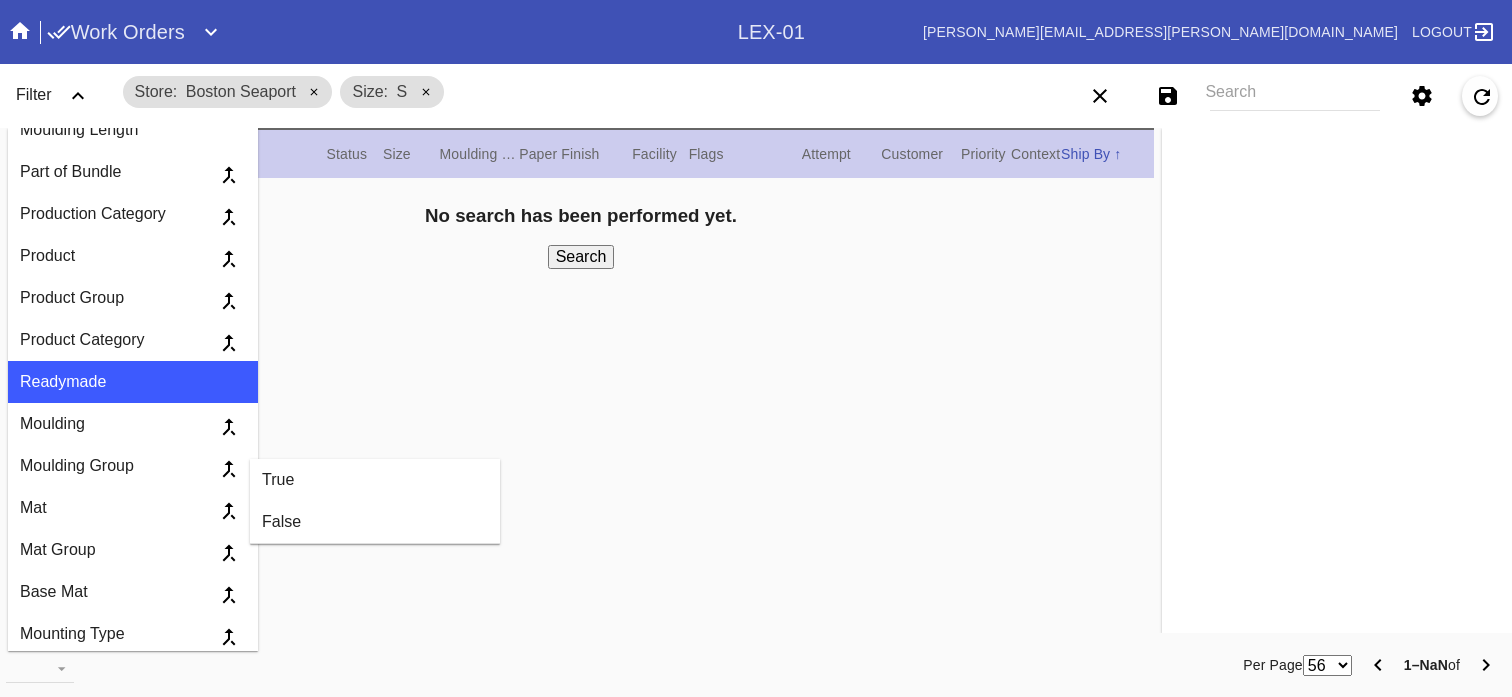 scroll, scrollTop: 1071, scrollLeft: 0, axis: vertical 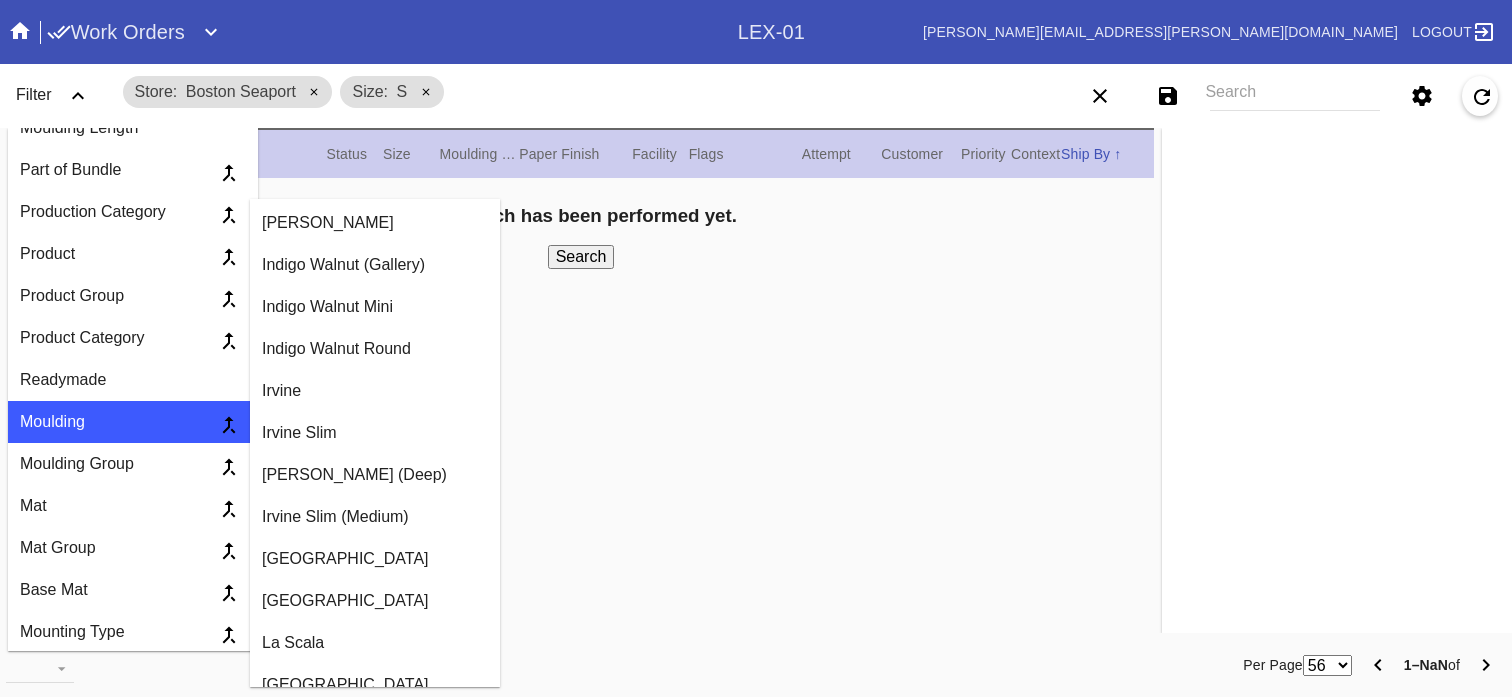 click on "Irvine Slim" at bounding box center [375, 433] 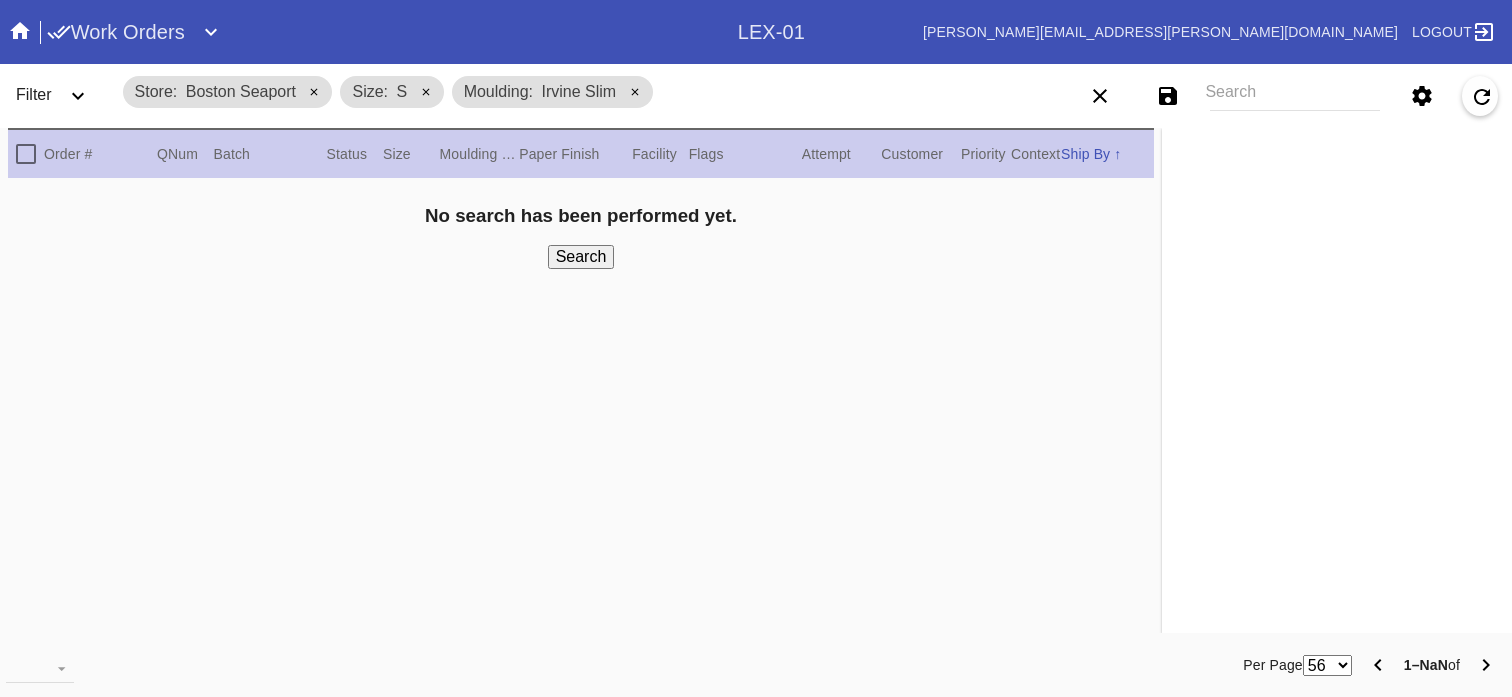 click on "Search" at bounding box center [581, 257] 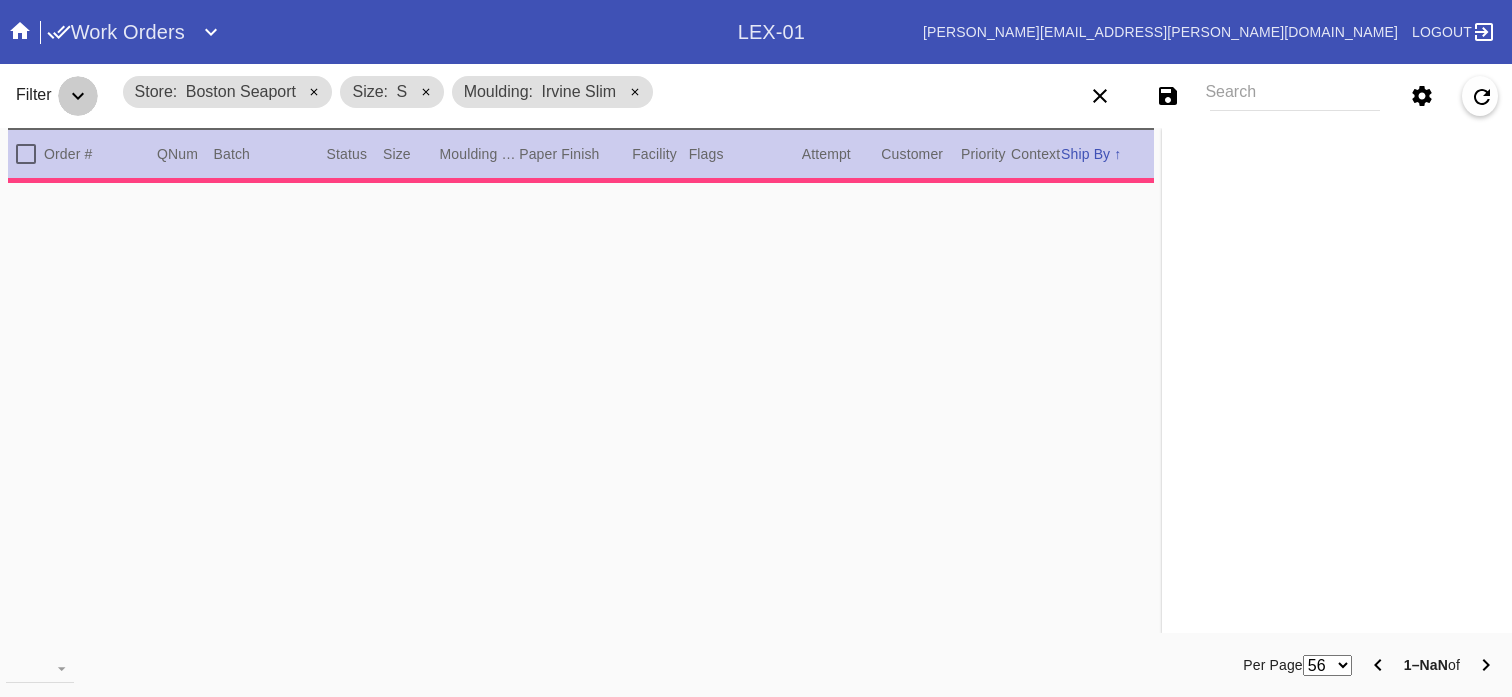 click 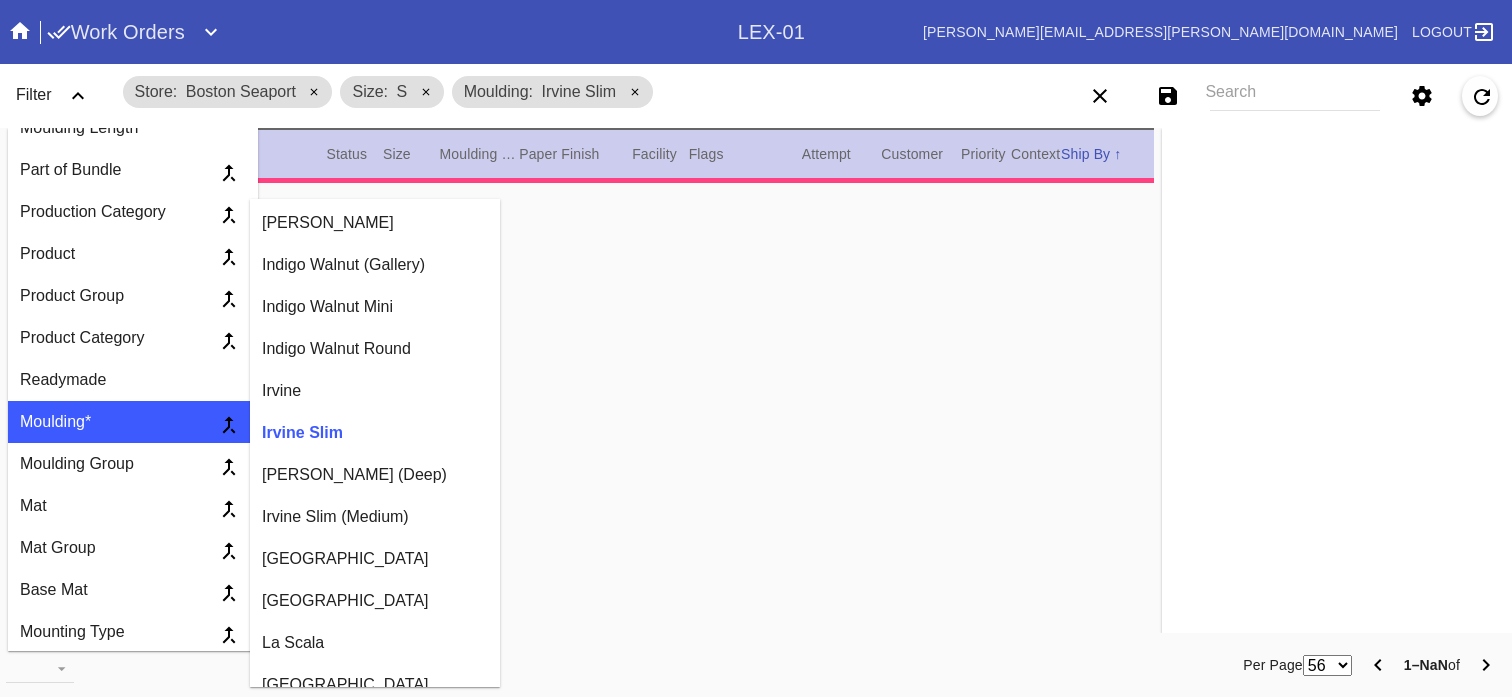 scroll, scrollTop: 0, scrollLeft: 0, axis: both 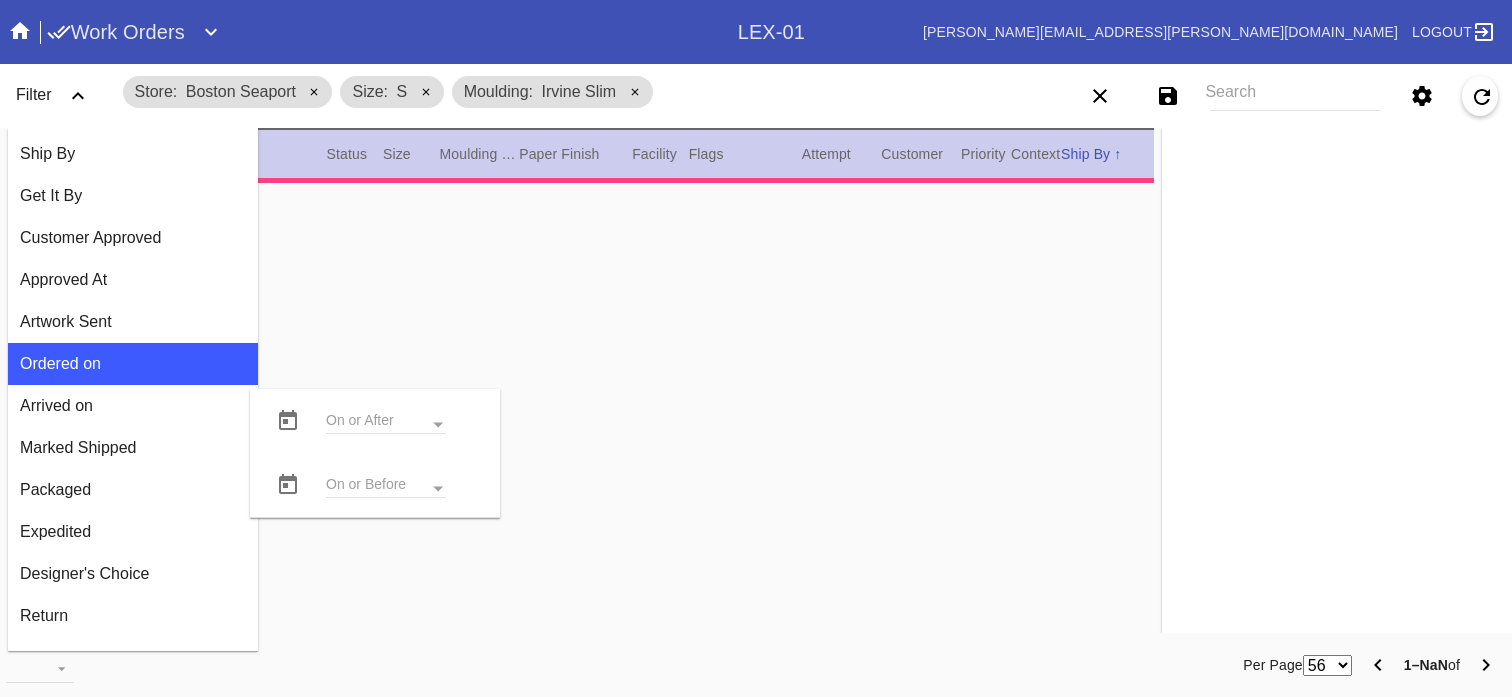 click at bounding box center [386, 422] 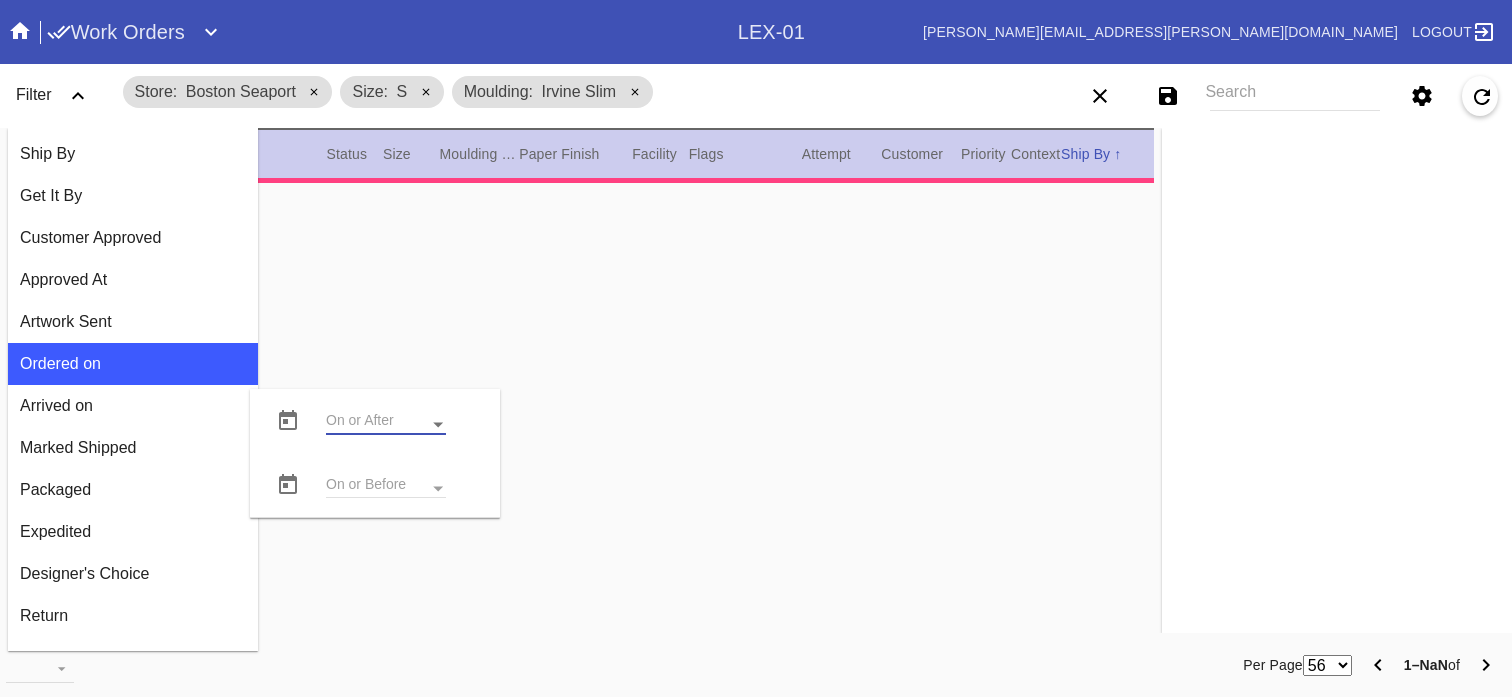 click at bounding box center [438, 425] 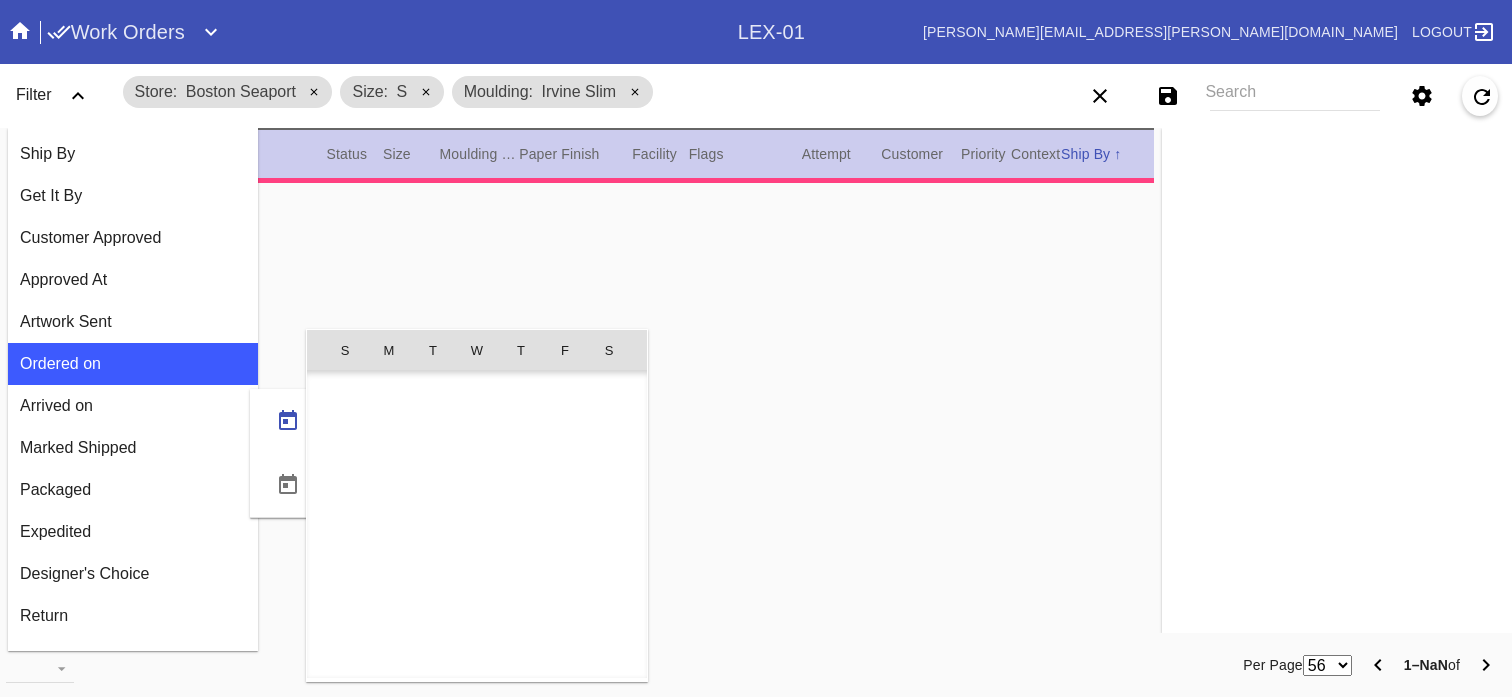 scroll, scrollTop: 462690, scrollLeft: 0, axis: vertical 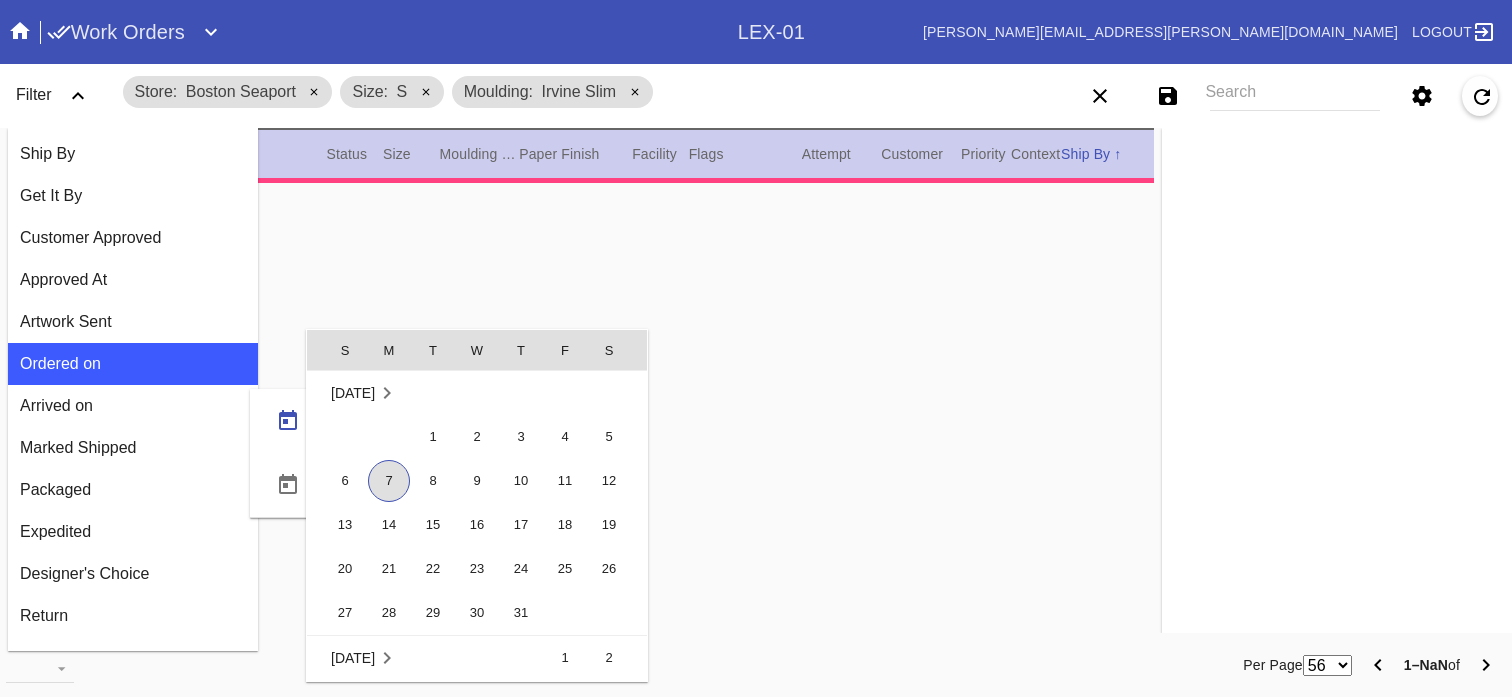 click on "[DATE]" at bounding box center (353, 393) 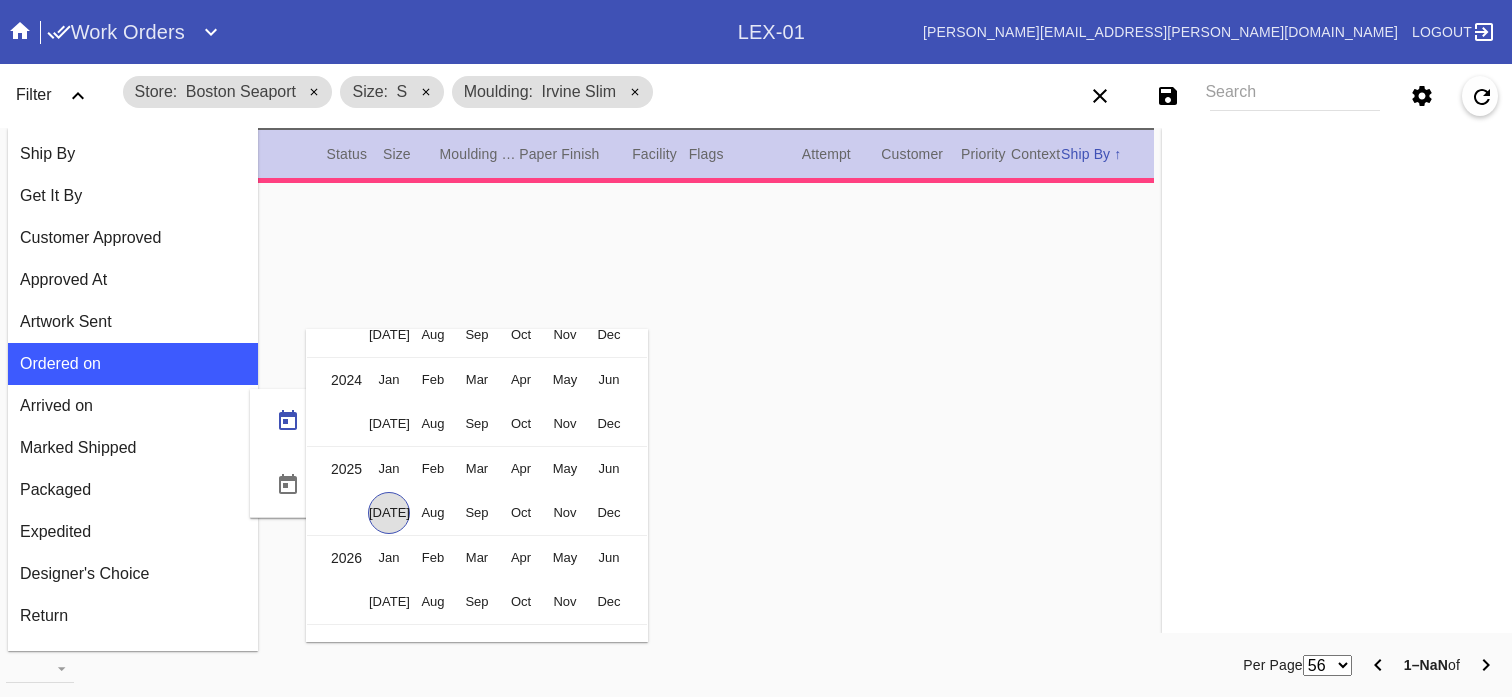 scroll, scrollTop: 12615, scrollLeft: 0, axis: vertical 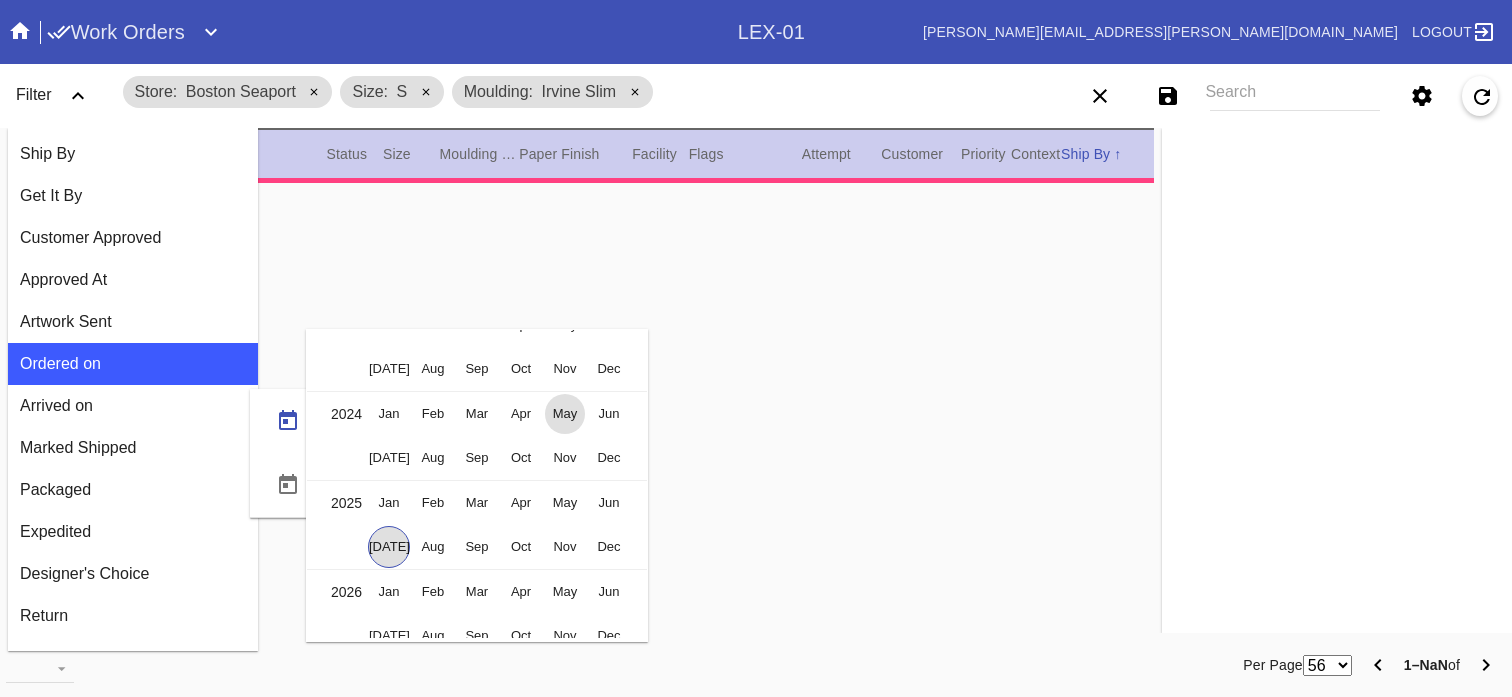 click on "May" at bounding box center [565, 414] 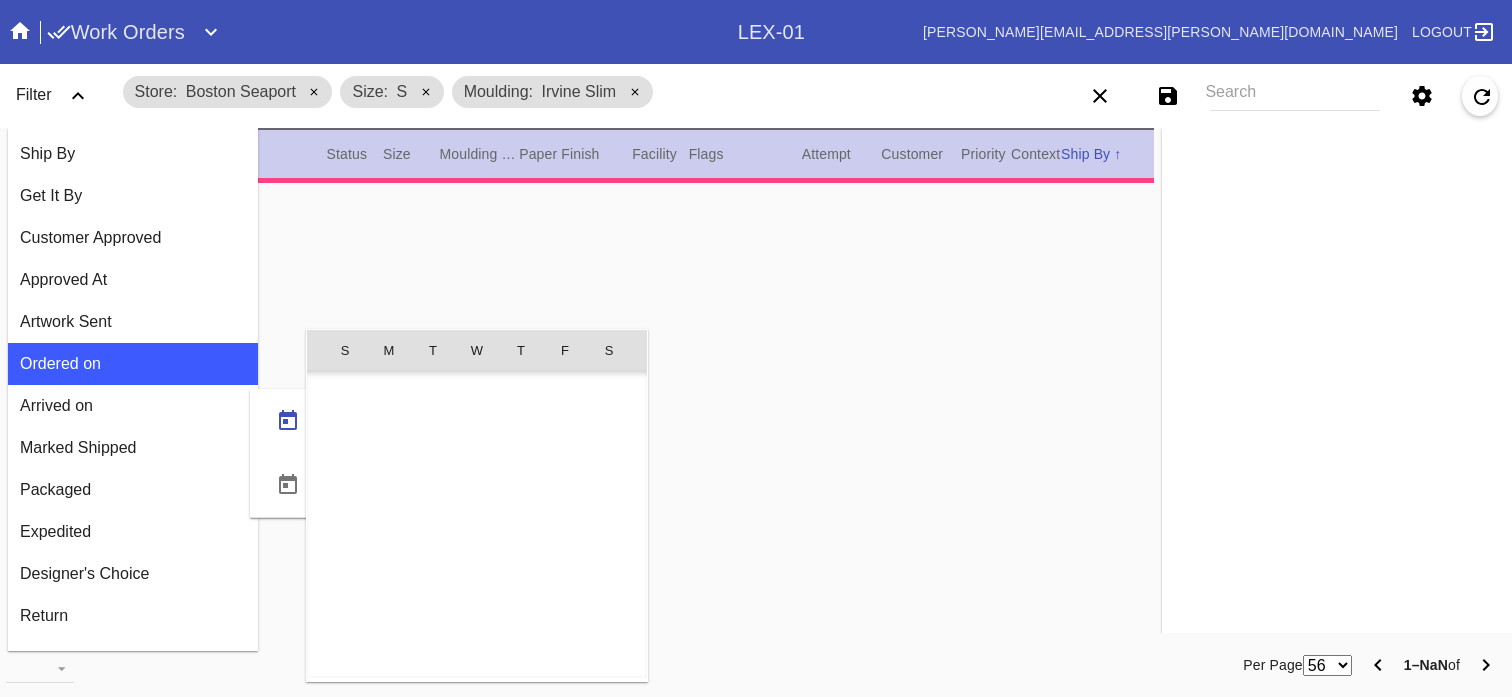 scroll, scrollTop: 458980, scrollLeft: 0, axis: vertical 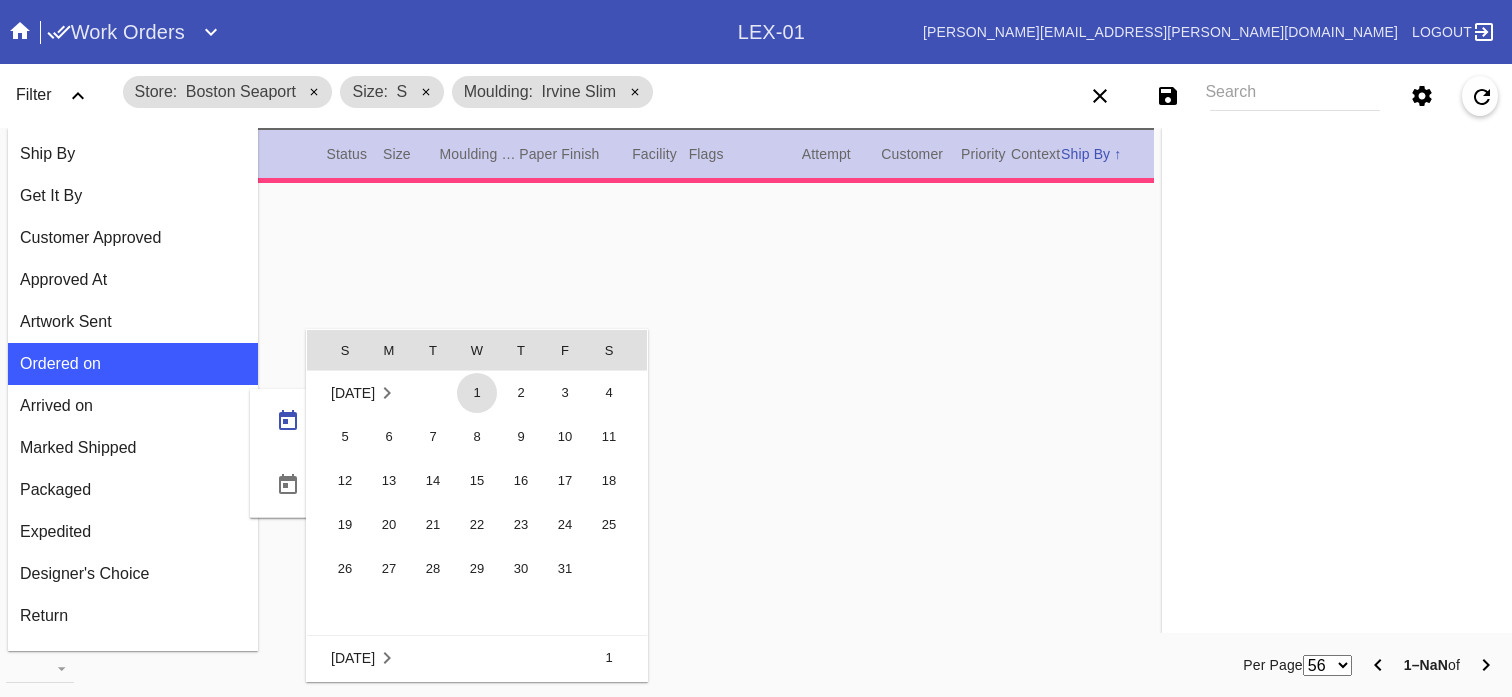 click on "1" at bounding box center [477, 393] 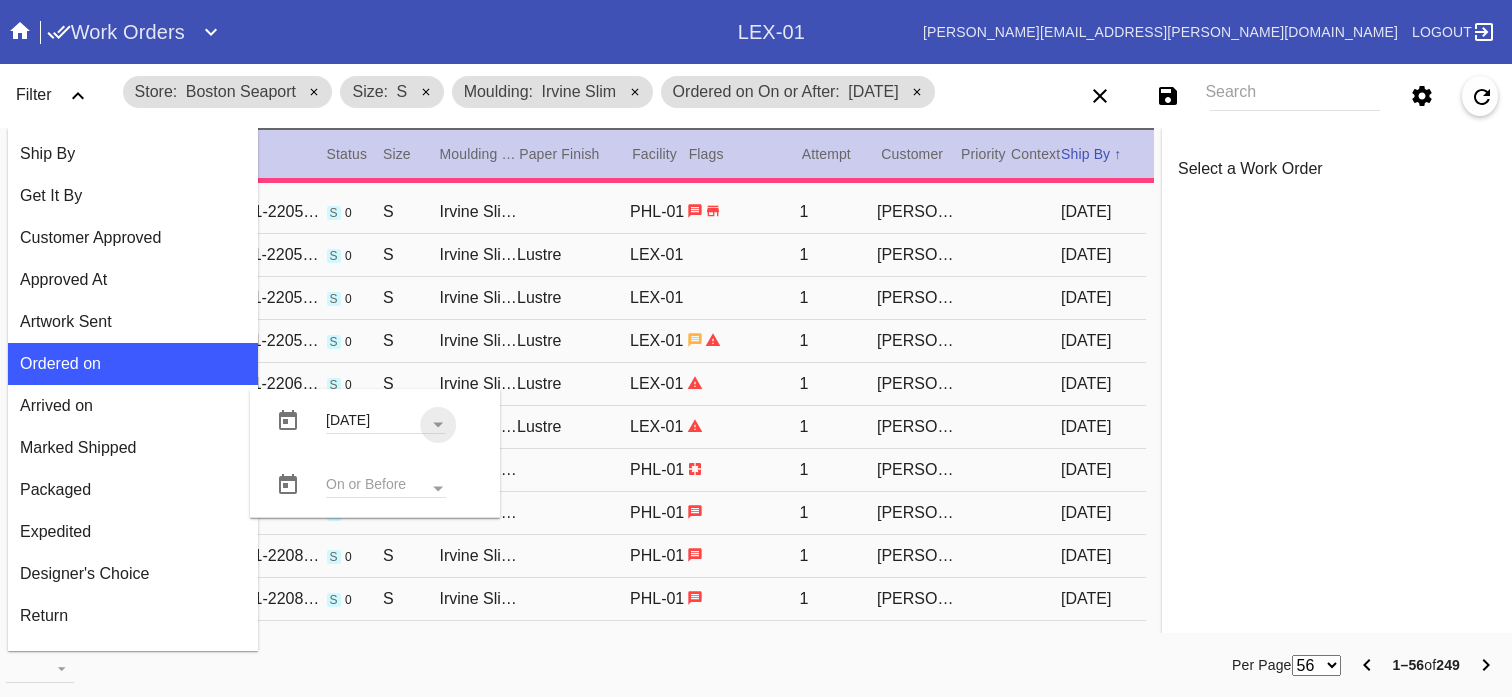 click at bounding box center (386, 486) 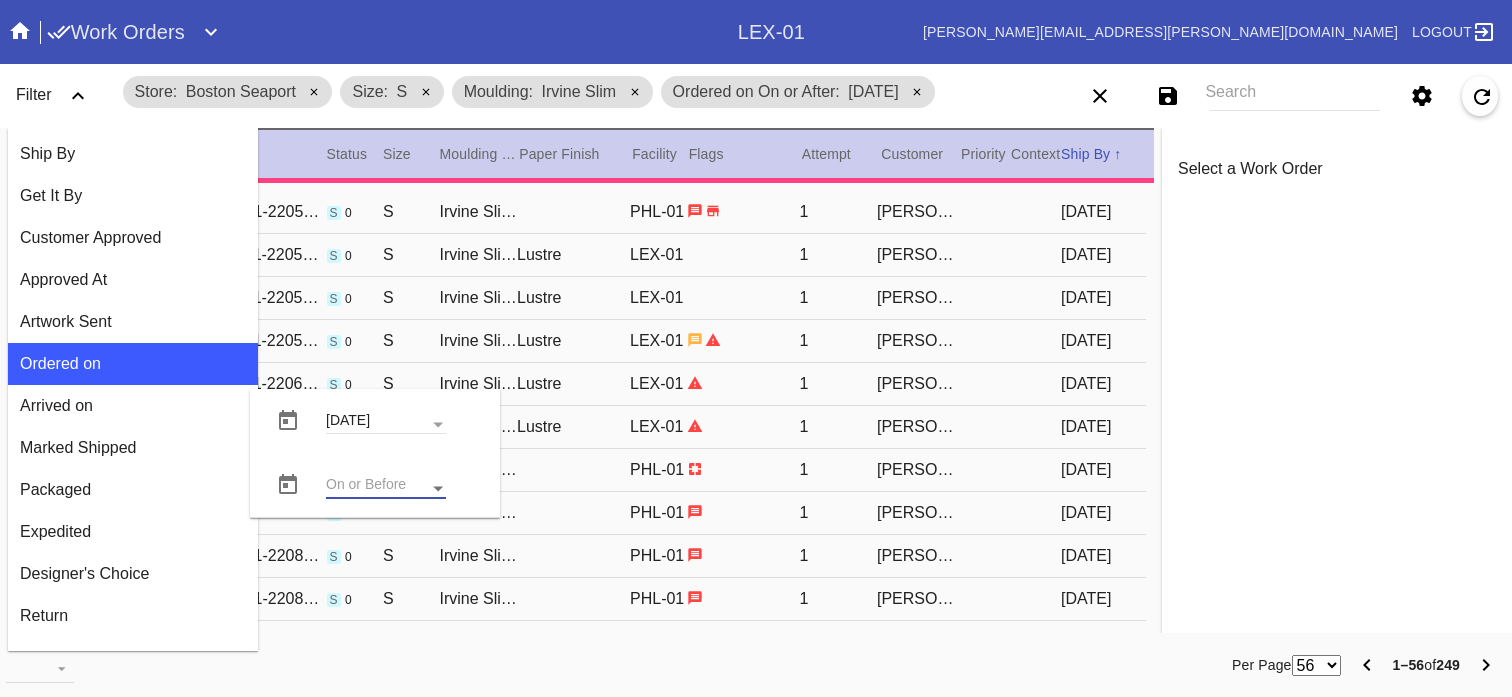 click at bounding box center (438, 489) 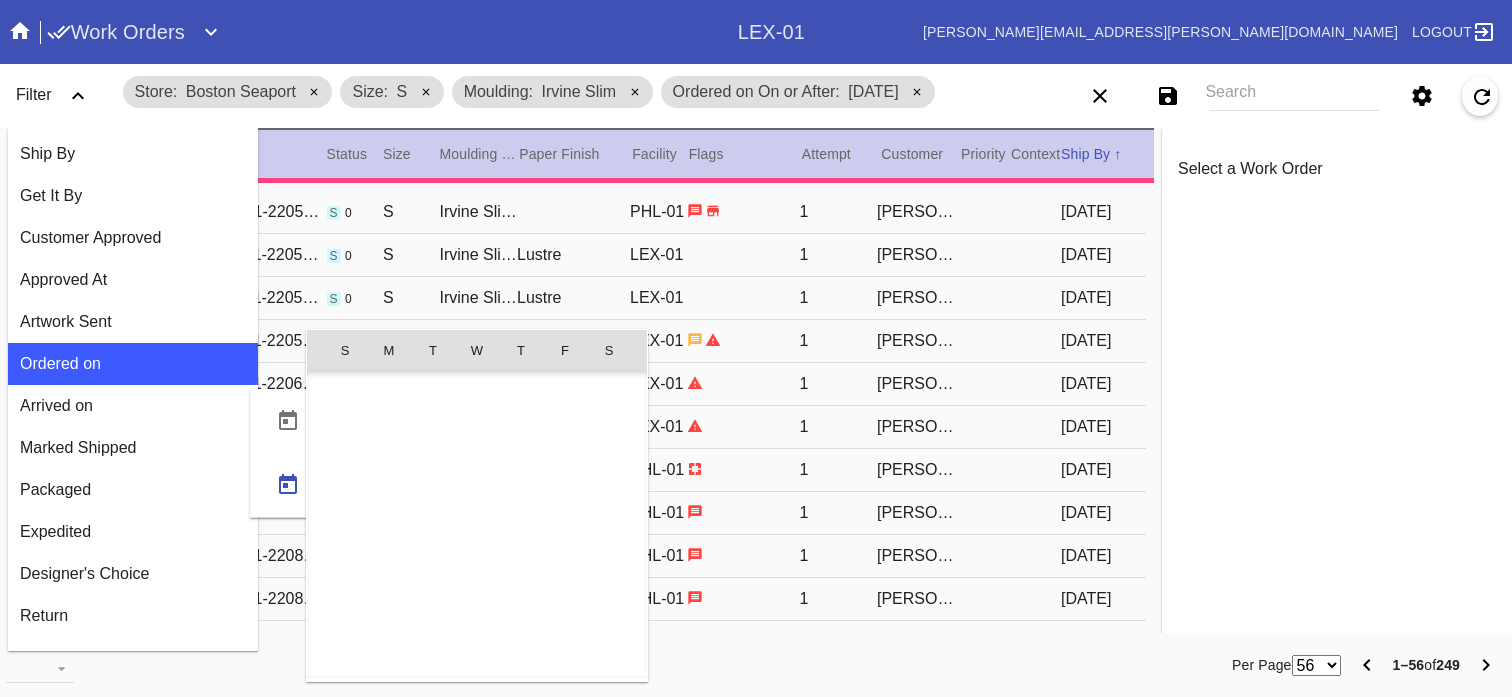 scroll, scrollTop: 462690, scrollLeft: 0, axis: vertical 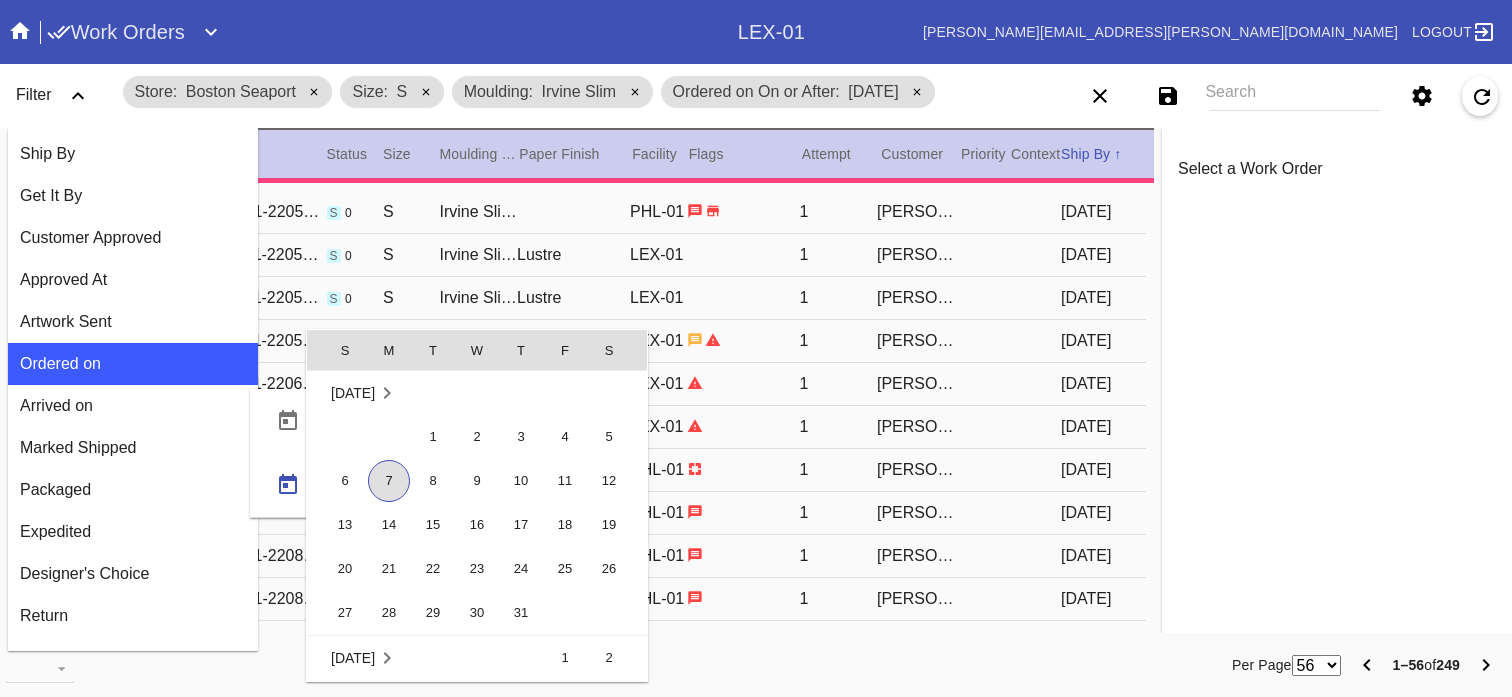 click on "[DATE]" at bounding box center [477, 393] 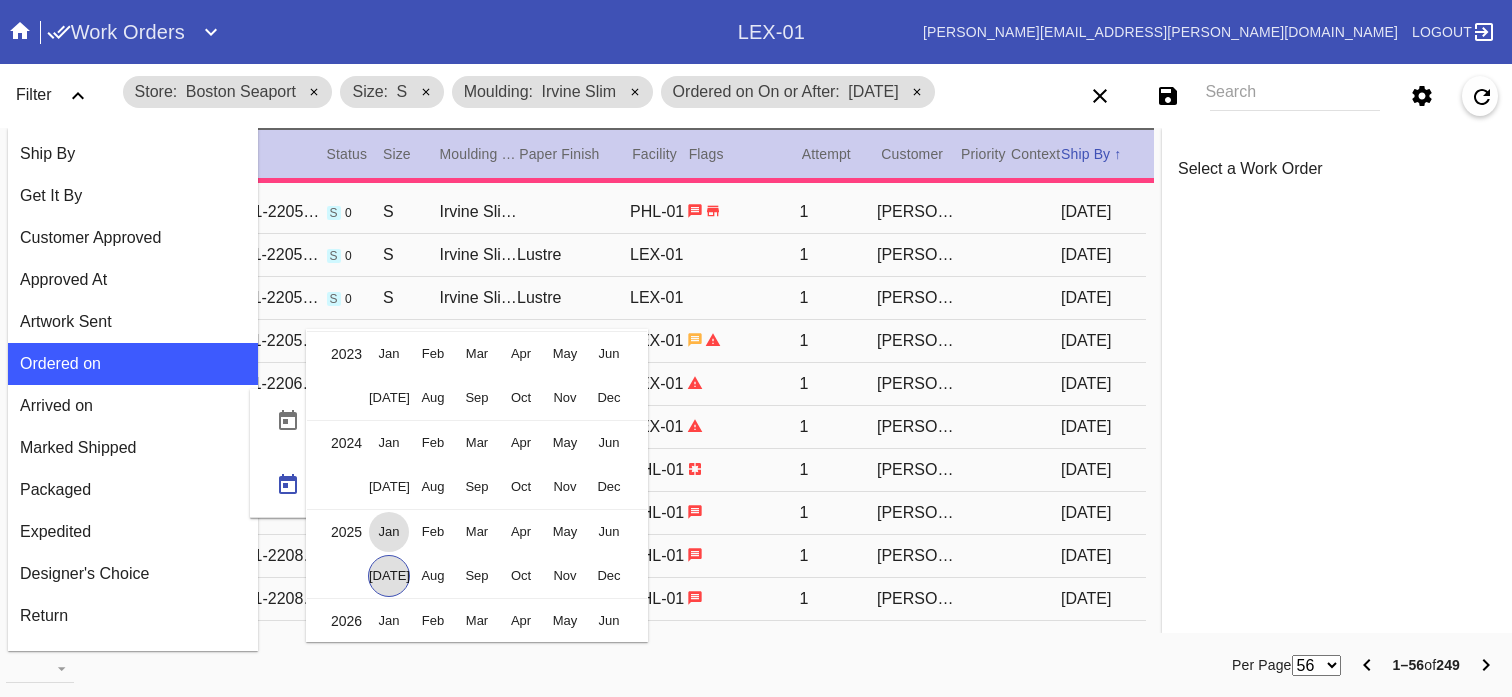 scroll, scrollTop: 12580, scrollLeft: 0, axis: vertical 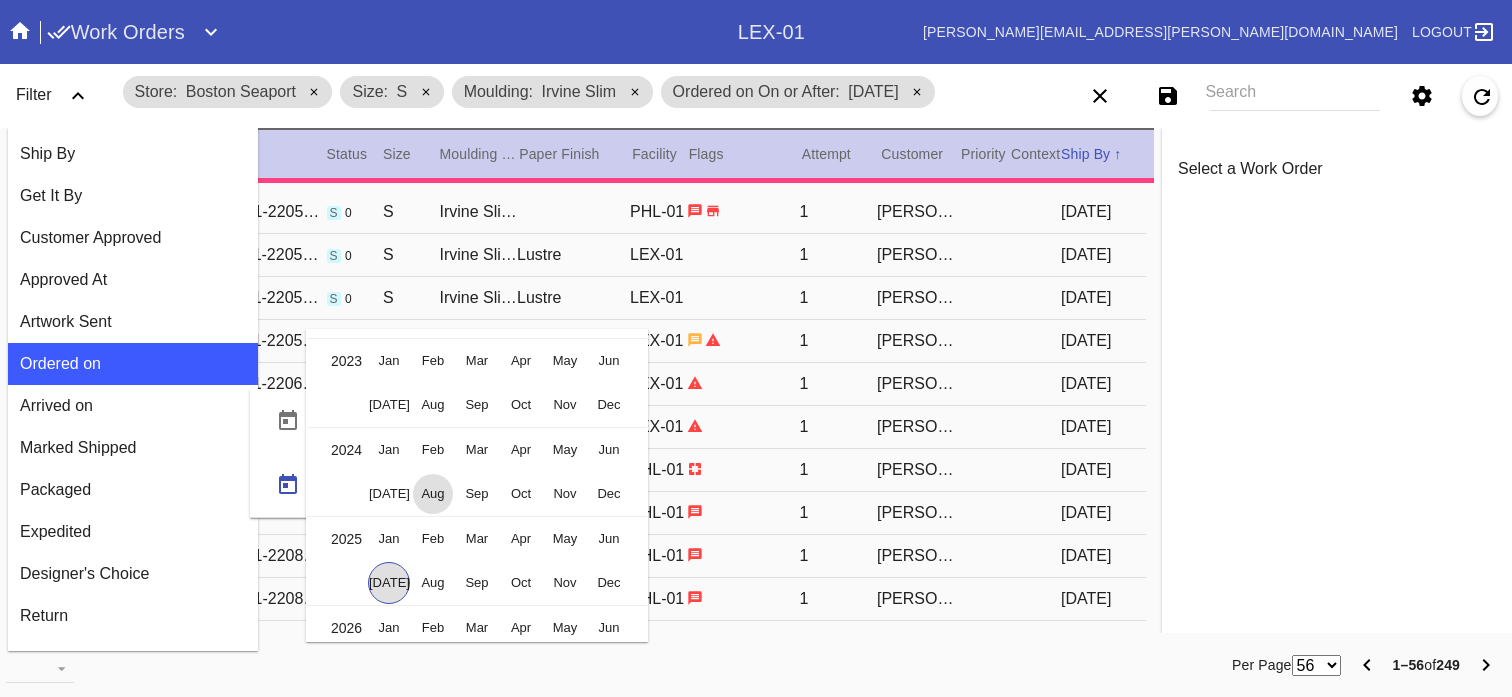 click on "Aug" at bounding box center (433, 494) 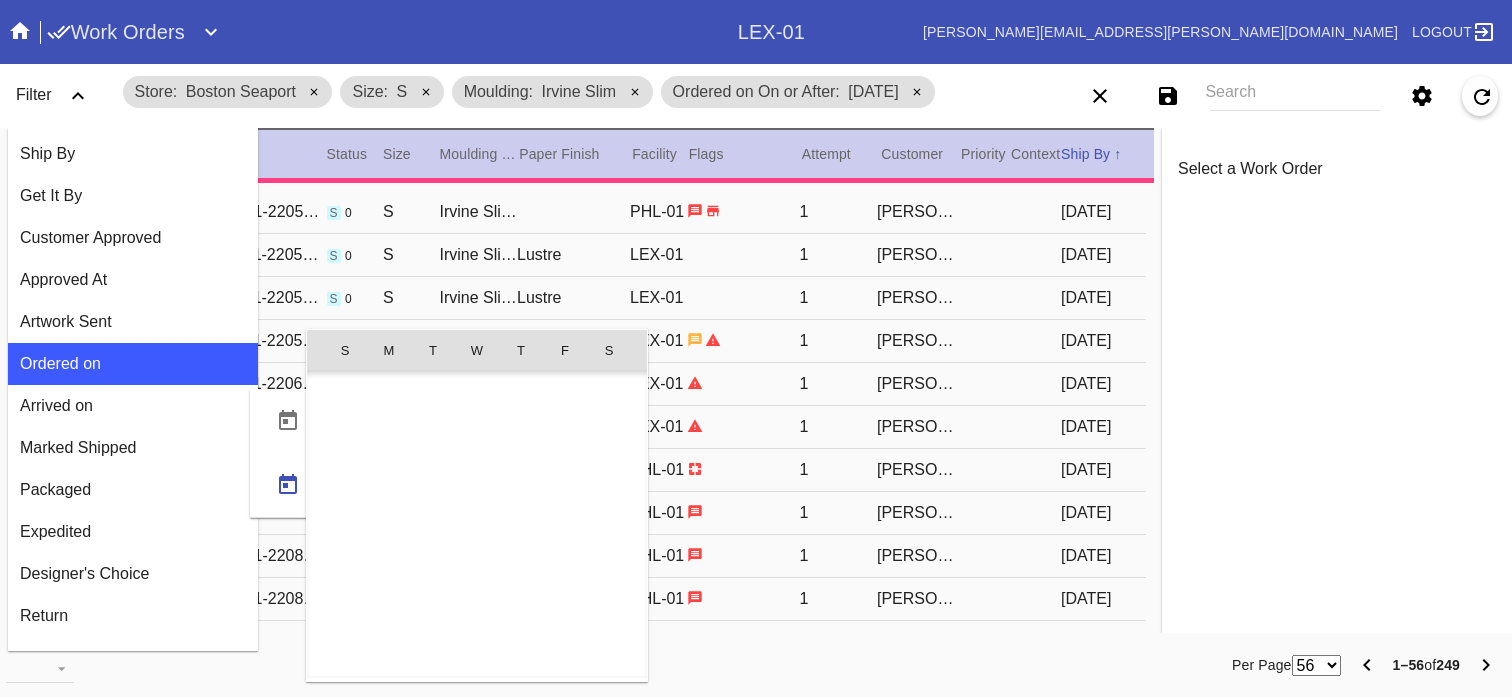 scroll, scrollTop: 459775, scrollLeft: 0, axis: vertical 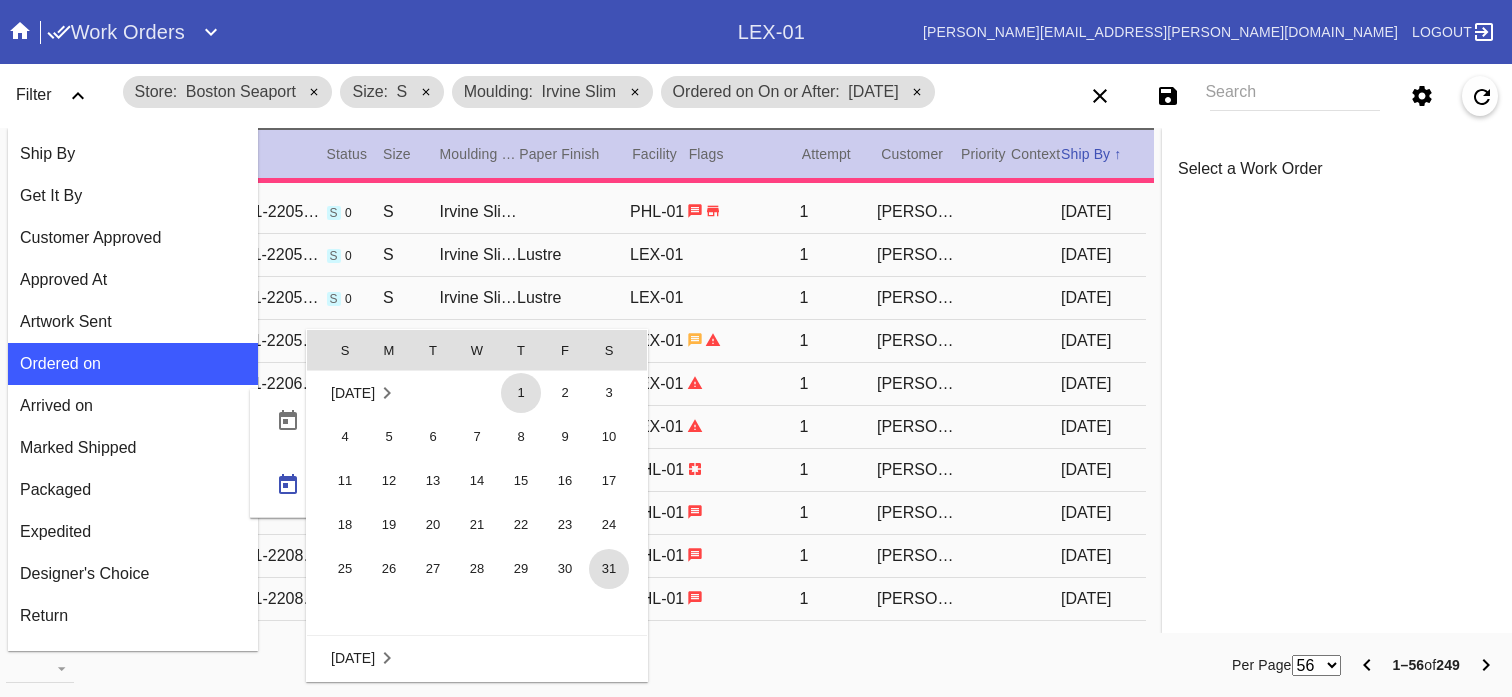 click on "31" at bounding box center (609, 569) 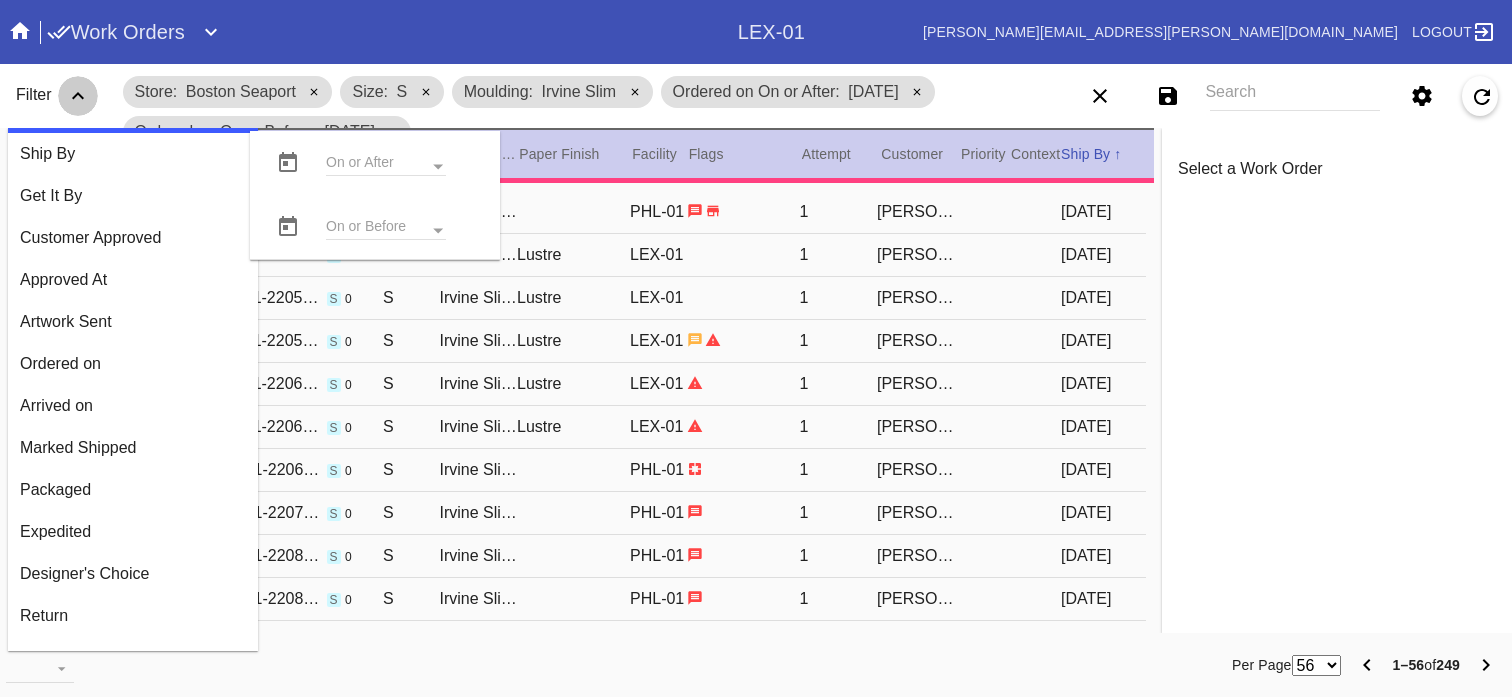 click 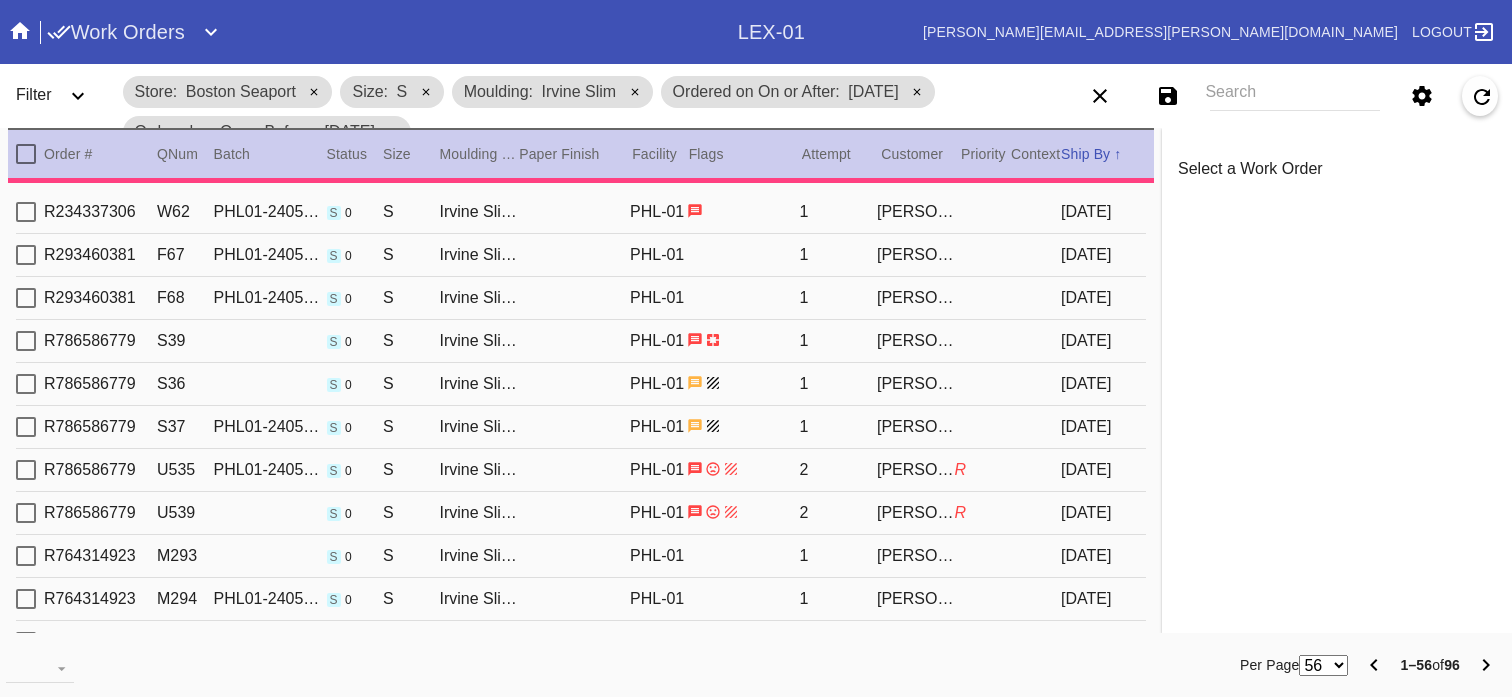 click 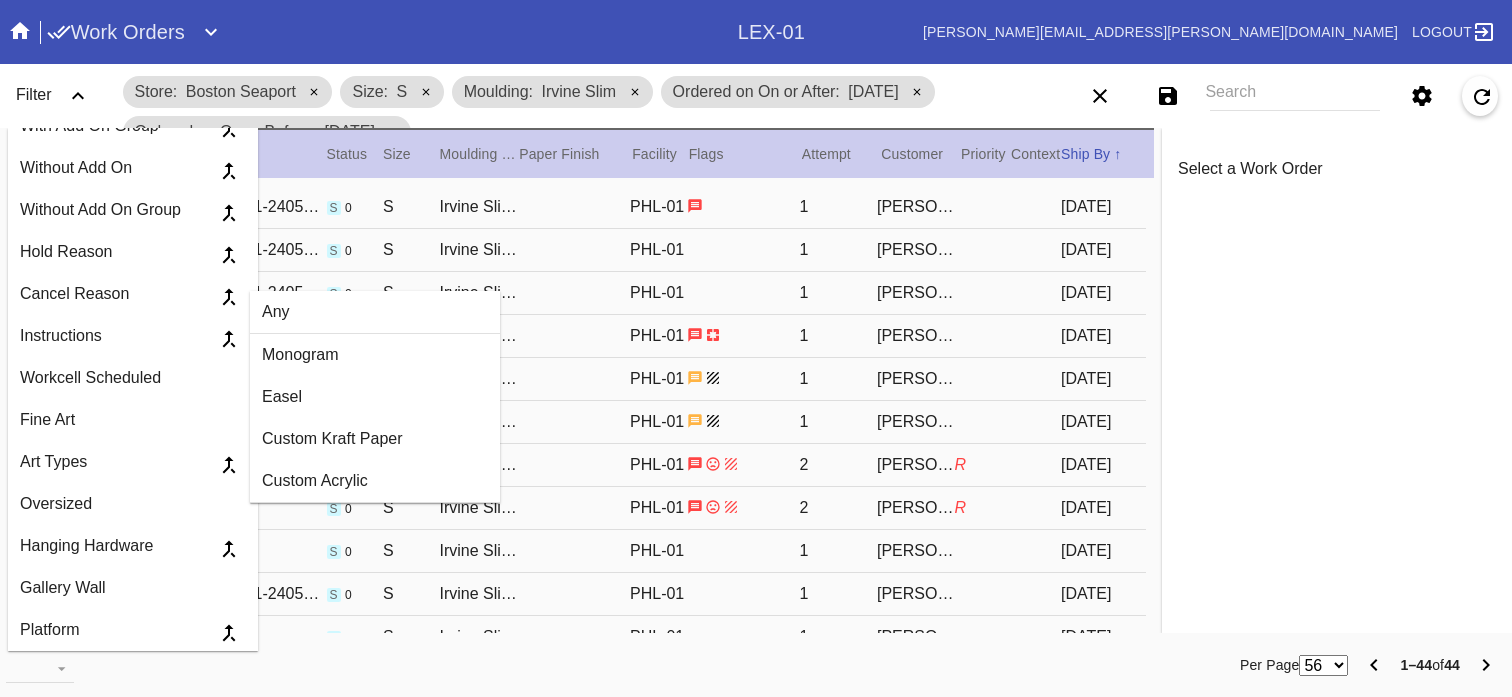 scroll, scrollTop: 2659, scrollLeft: 0, axis: vertical 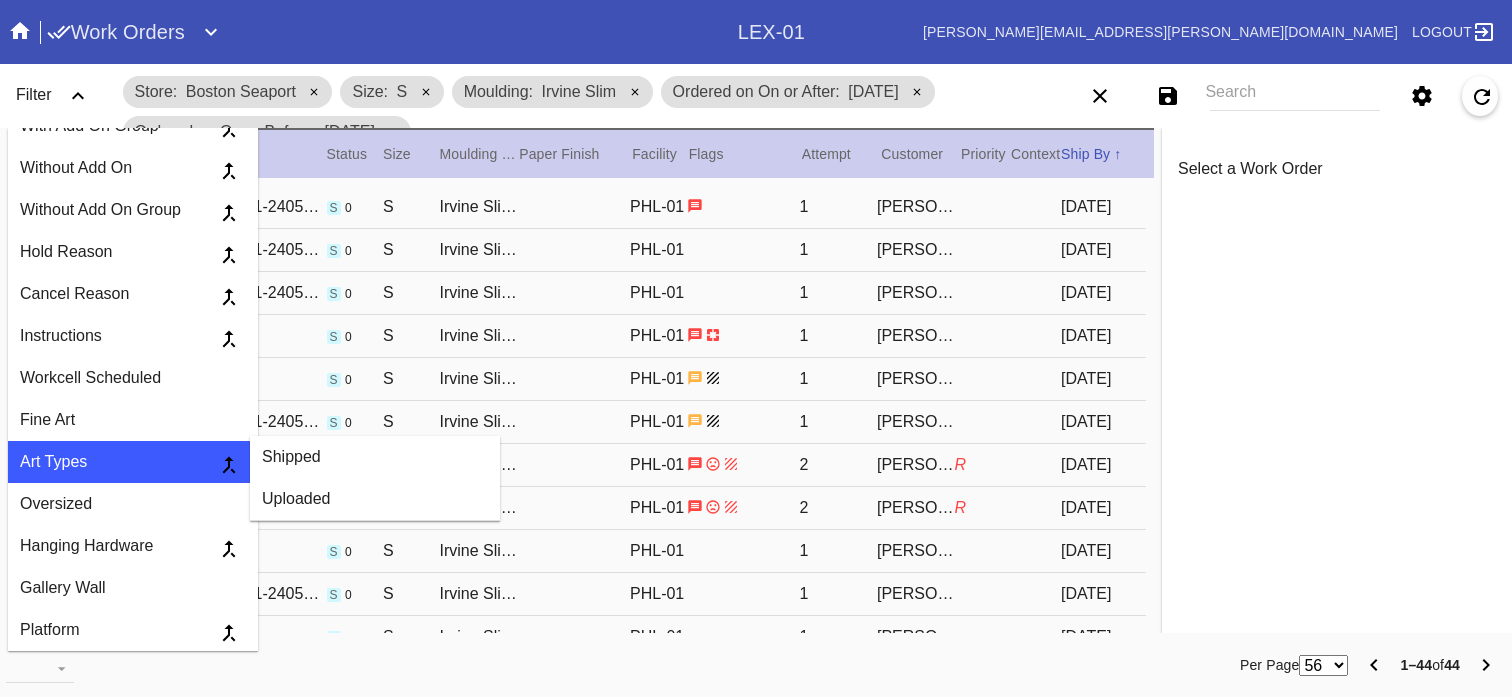 click on "Shipped" at bounding box center (375, 457) 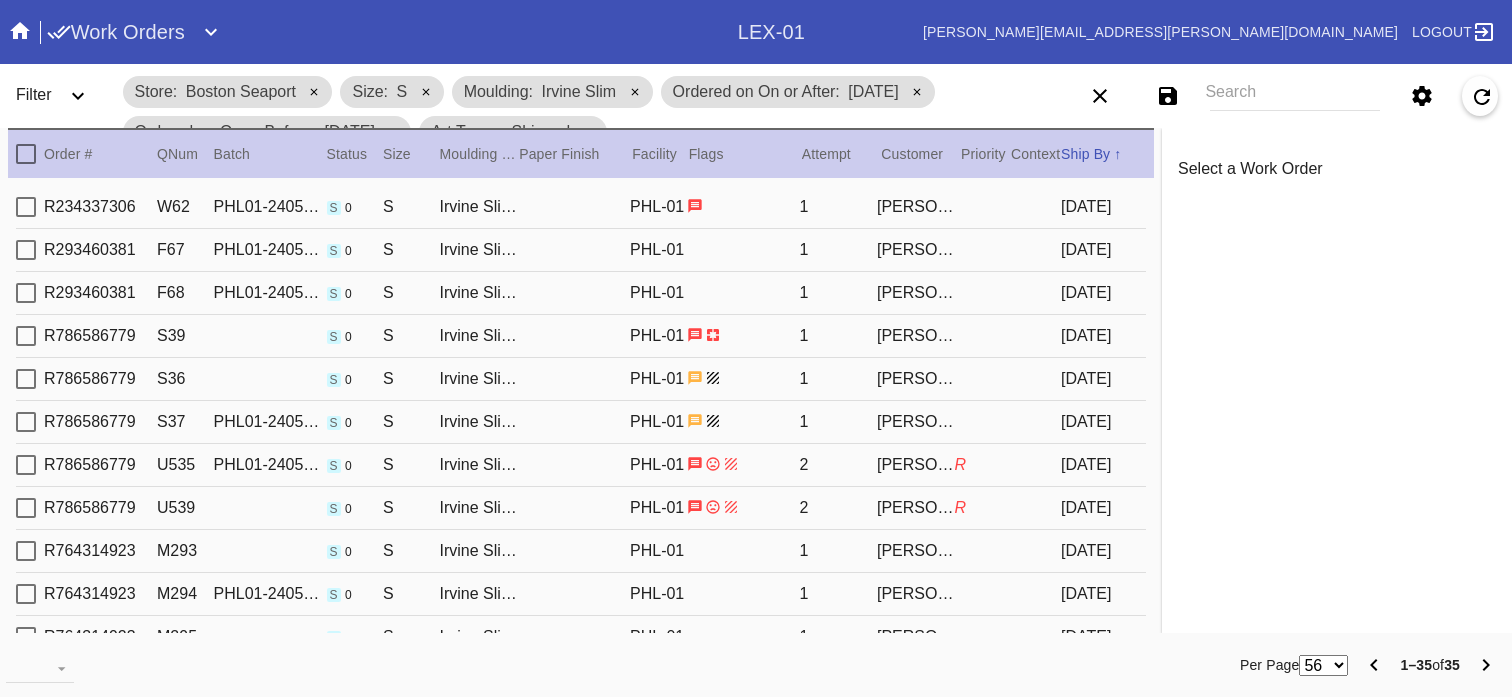 click on "R234337306 W62 PHL01-240507-008 s   0 S Irvine Slim / Fabric White PHL-01 1 [PERSON_NAME]
[DATE]" at bounding box center (581, 207) 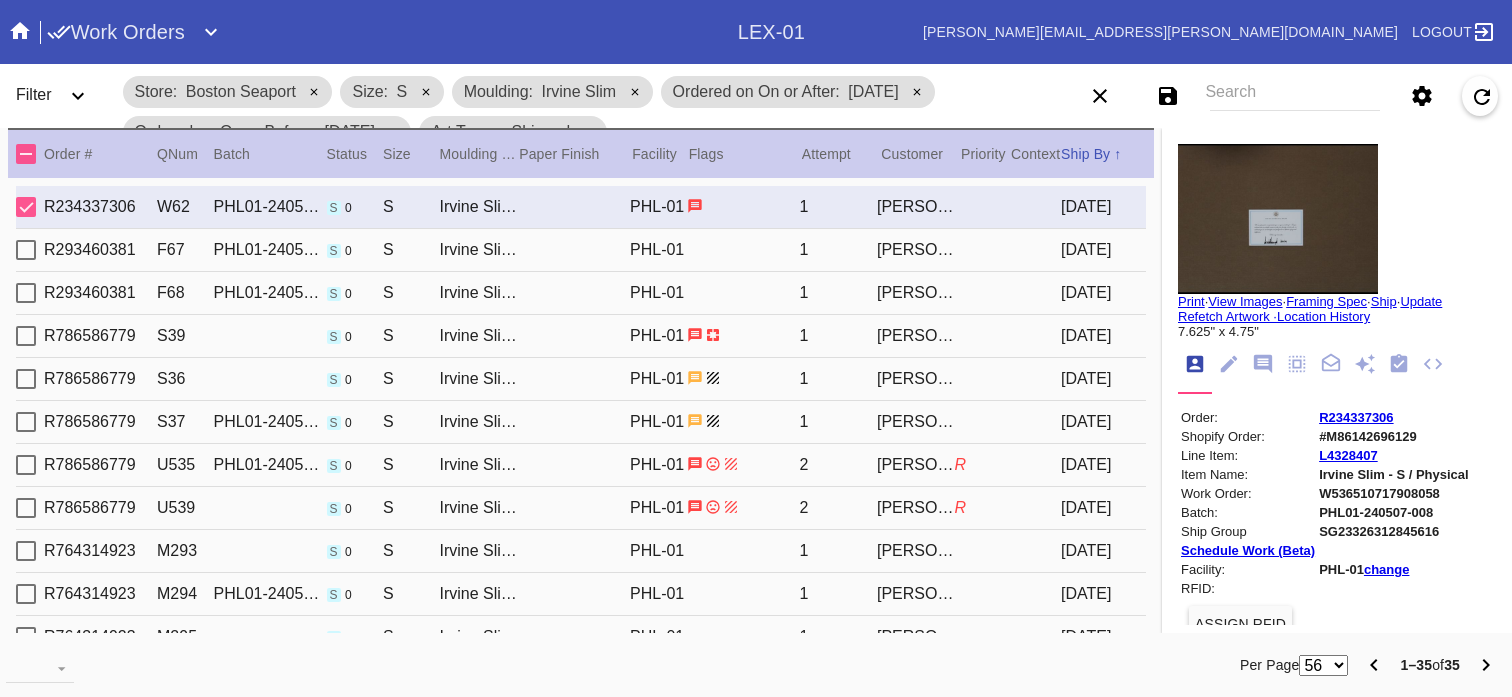 type on "2.5" 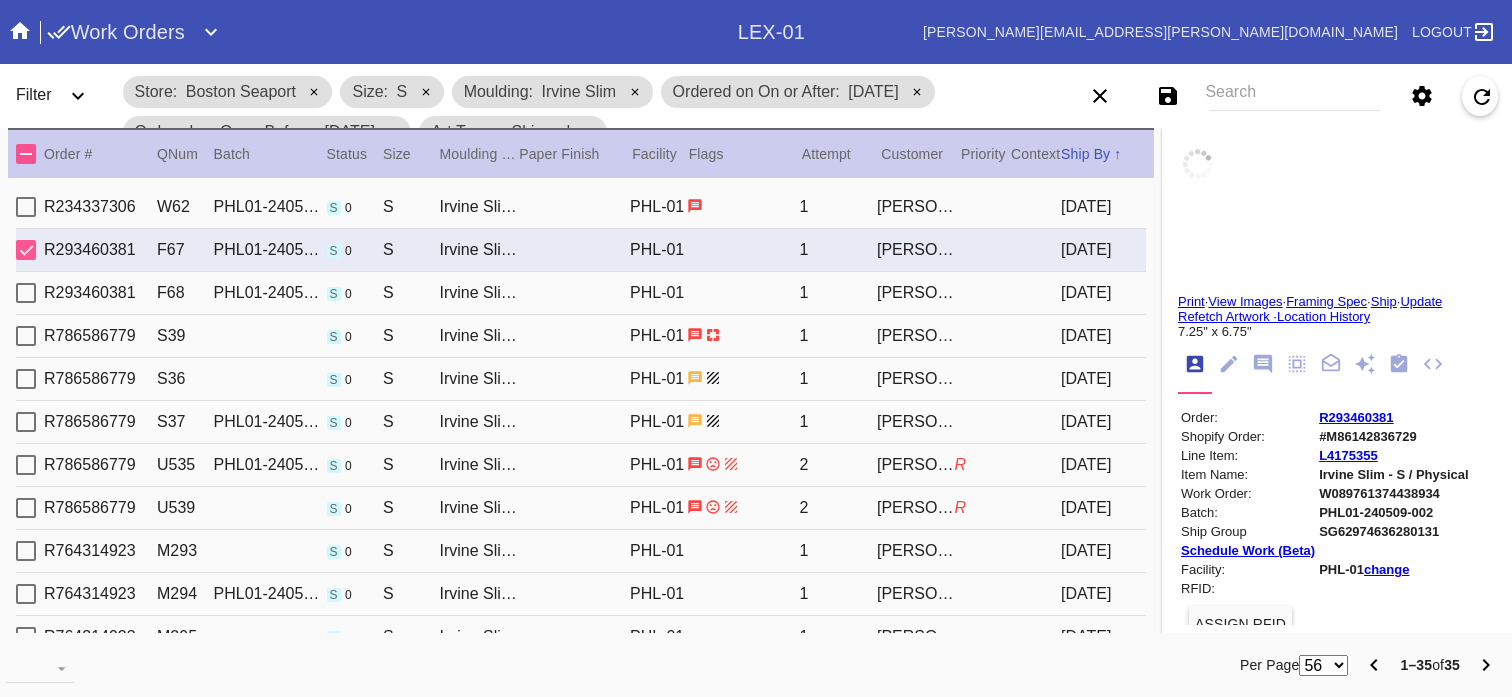 scroll, scrollTop: 40, scrollLeft: 0, axis: vertical 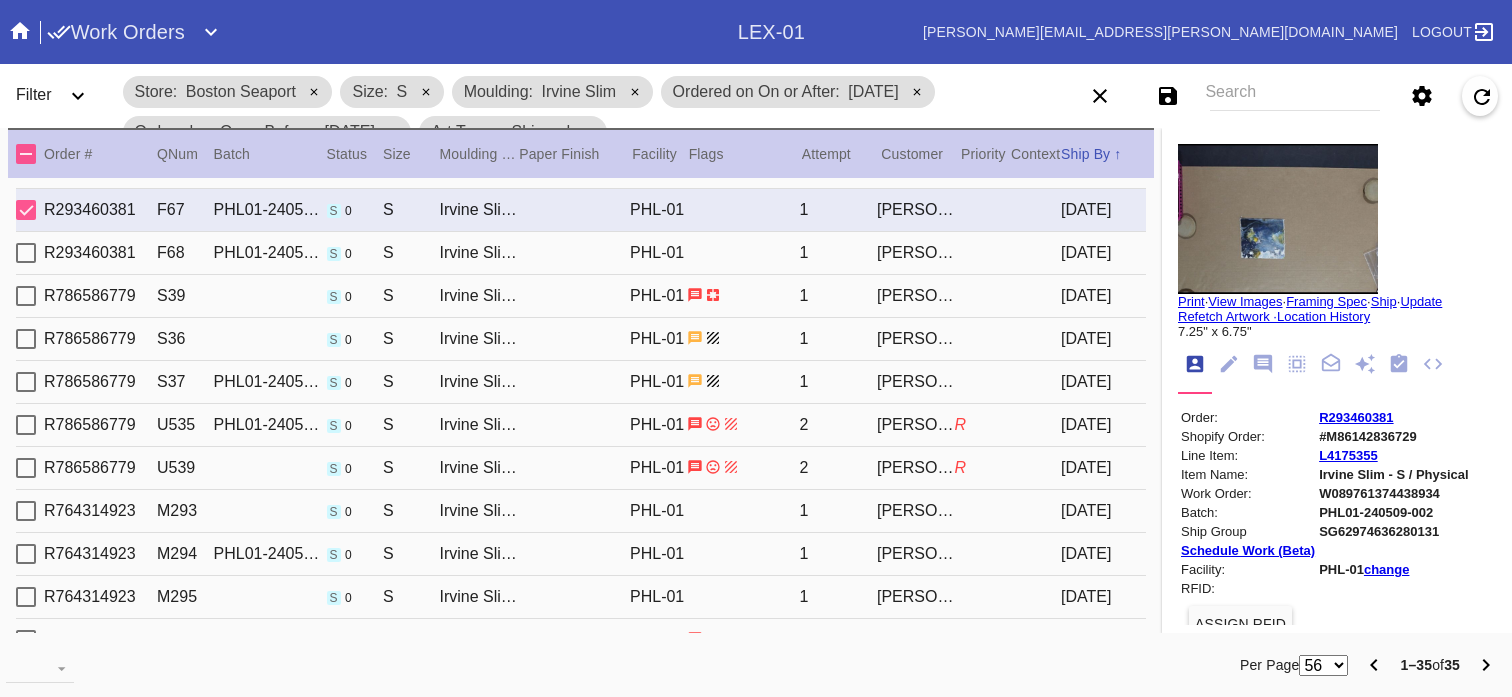type on "2.625" 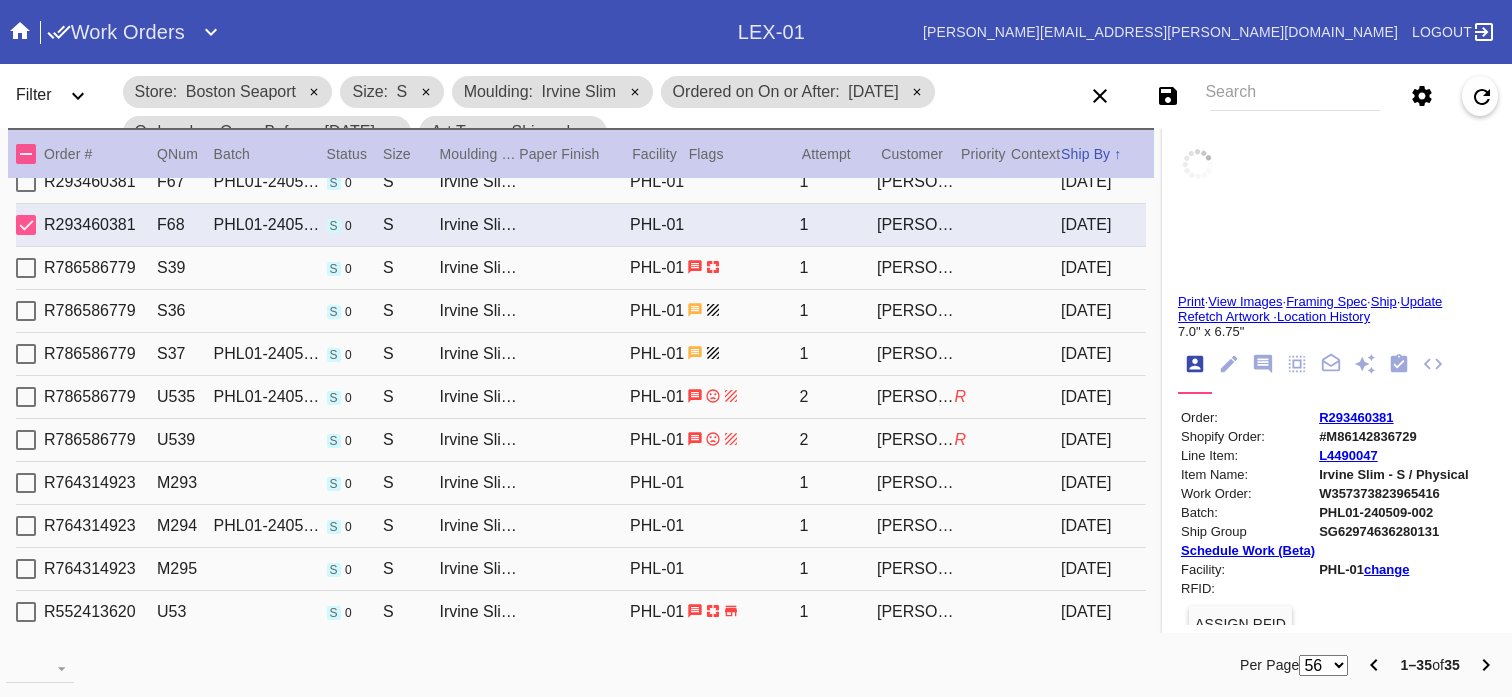 scroll, scrollTop: 80, scrollLeft: 0, axis: vertical 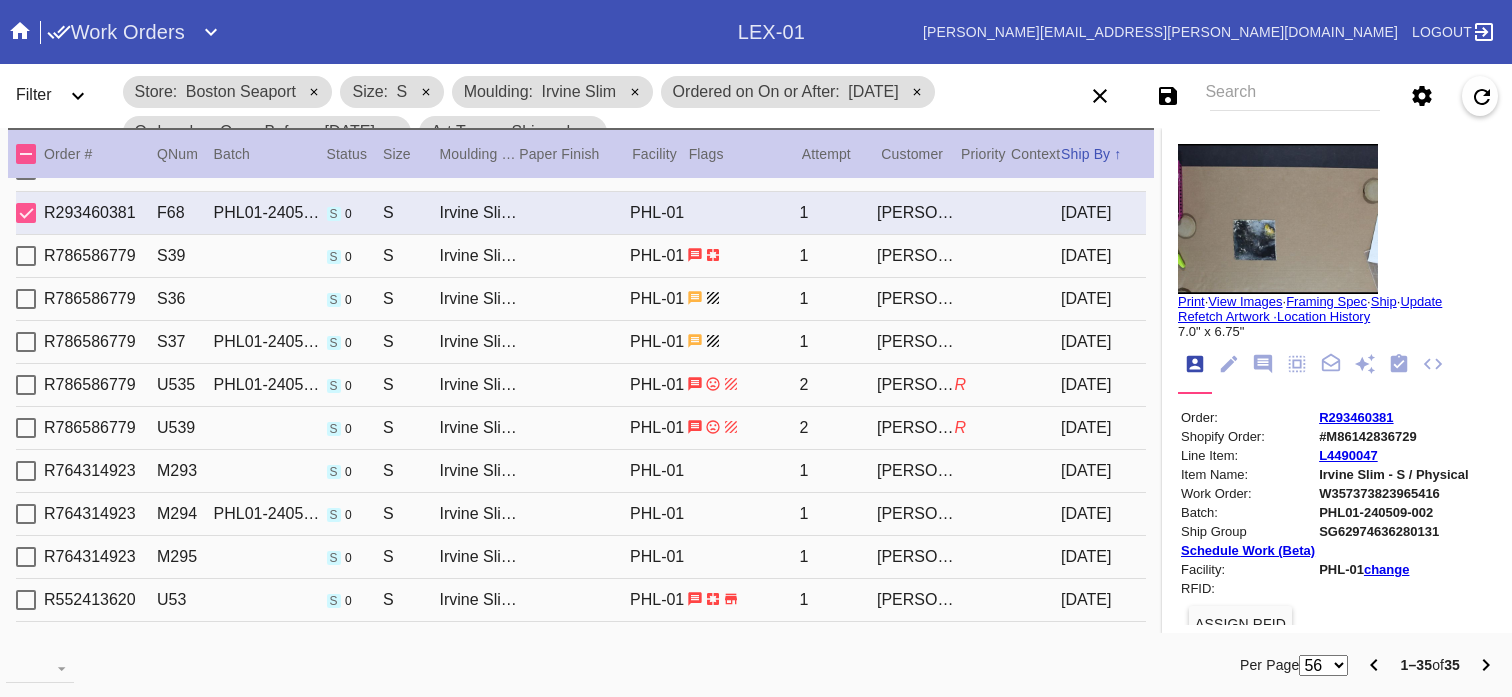 type on "1.5" 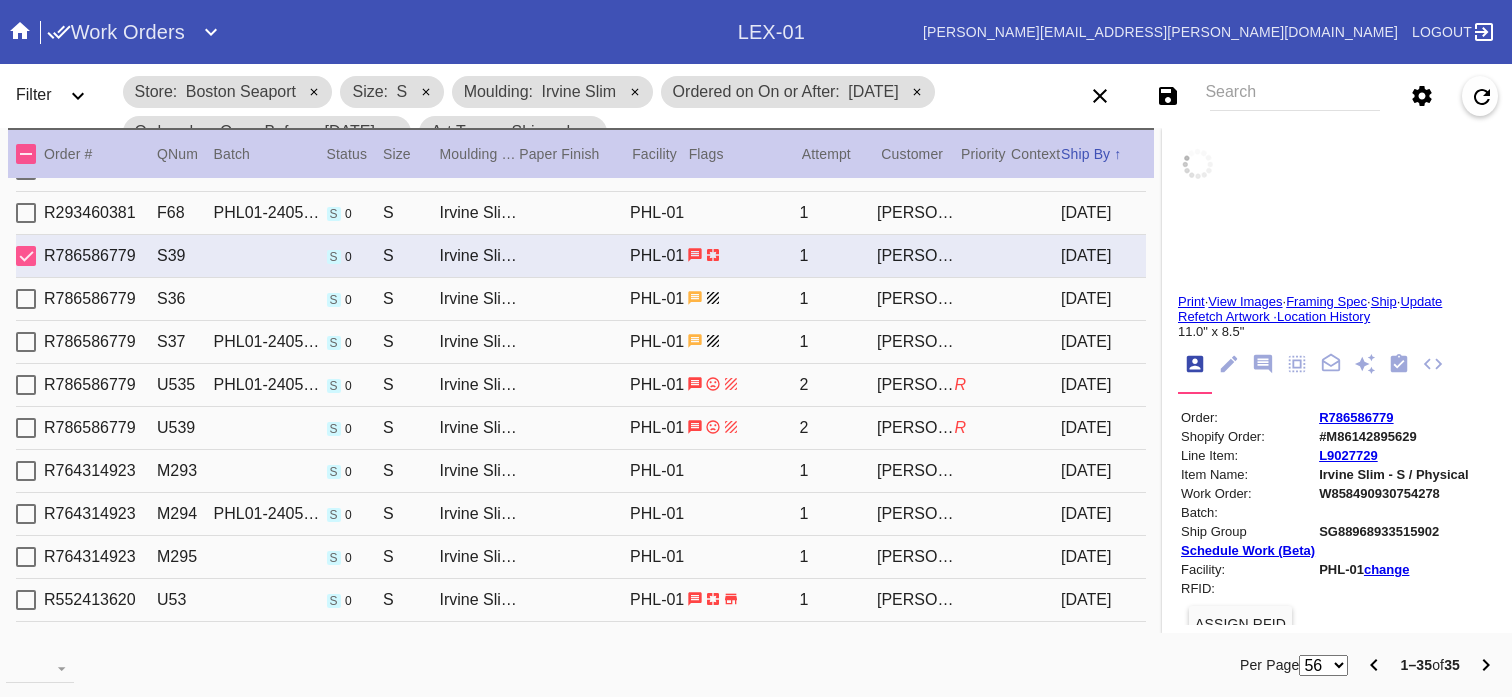 scroll, scrollTop: 120, scrollLeft: 0, axis: vertical 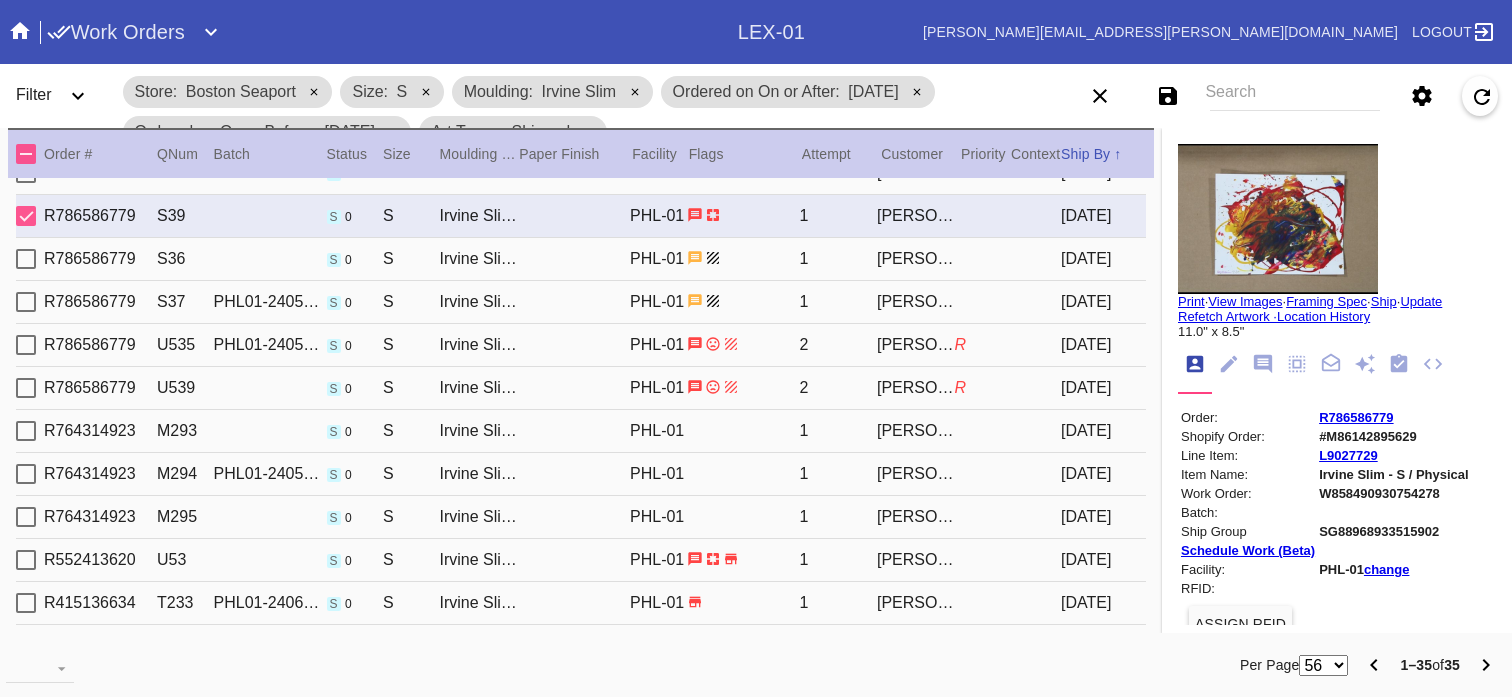 type on "PRONOTE: frame as ordered.  ES 5.12" 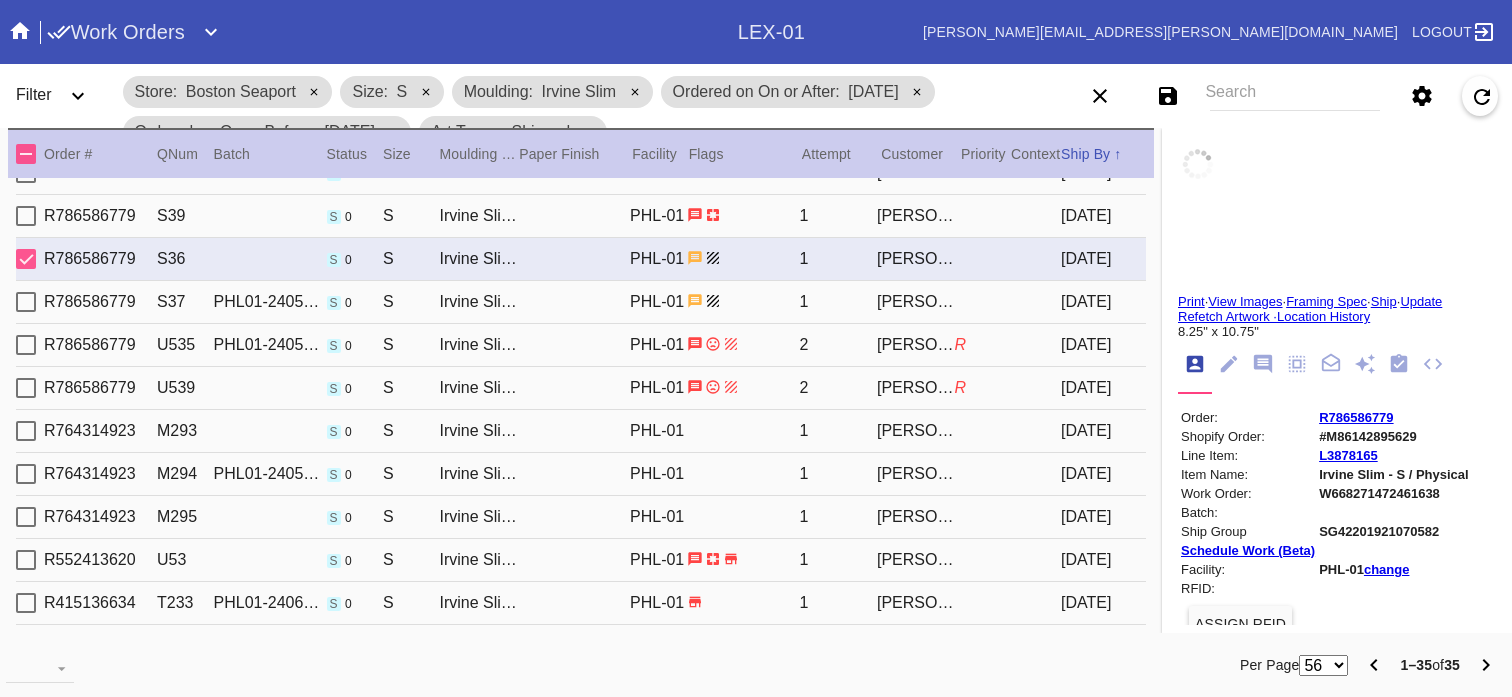 scroll, scrollTop: 160, scrollLeft: 0, axis: vertical 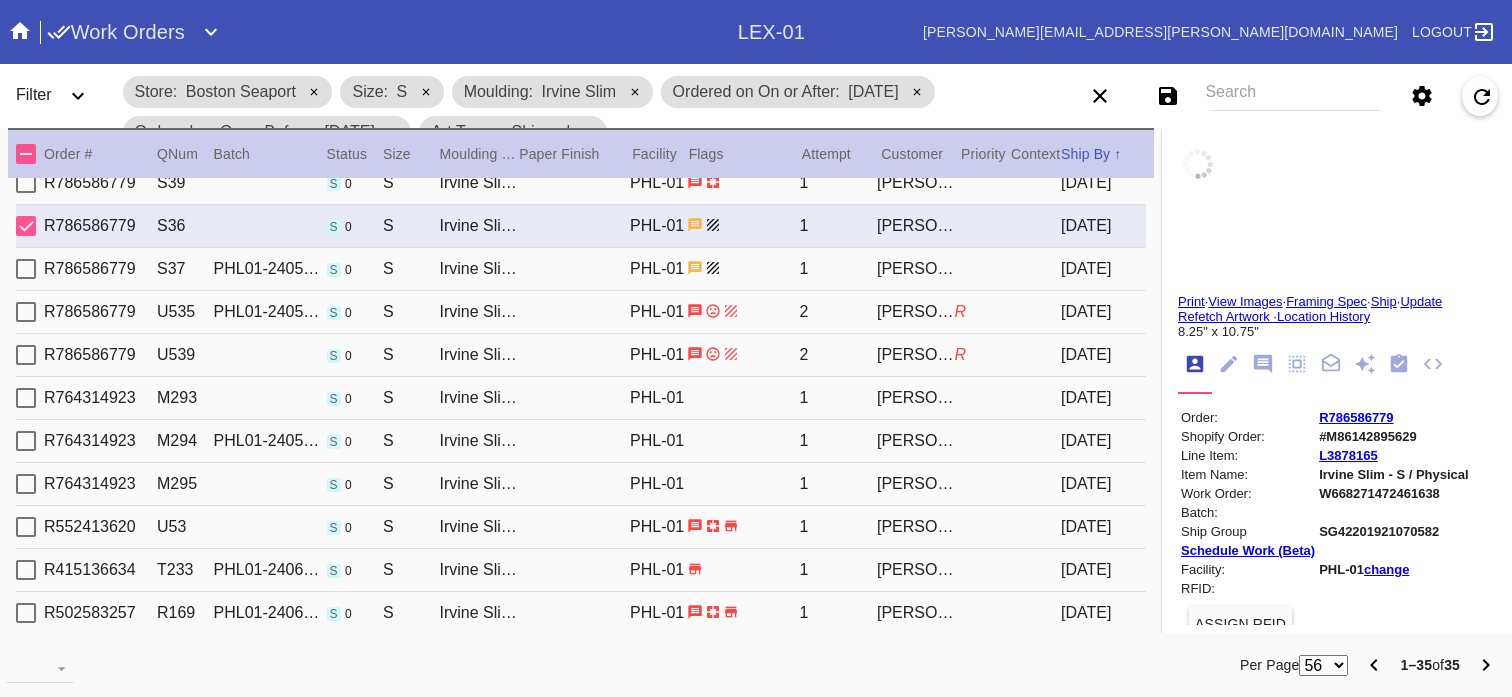 type on "Beckham" 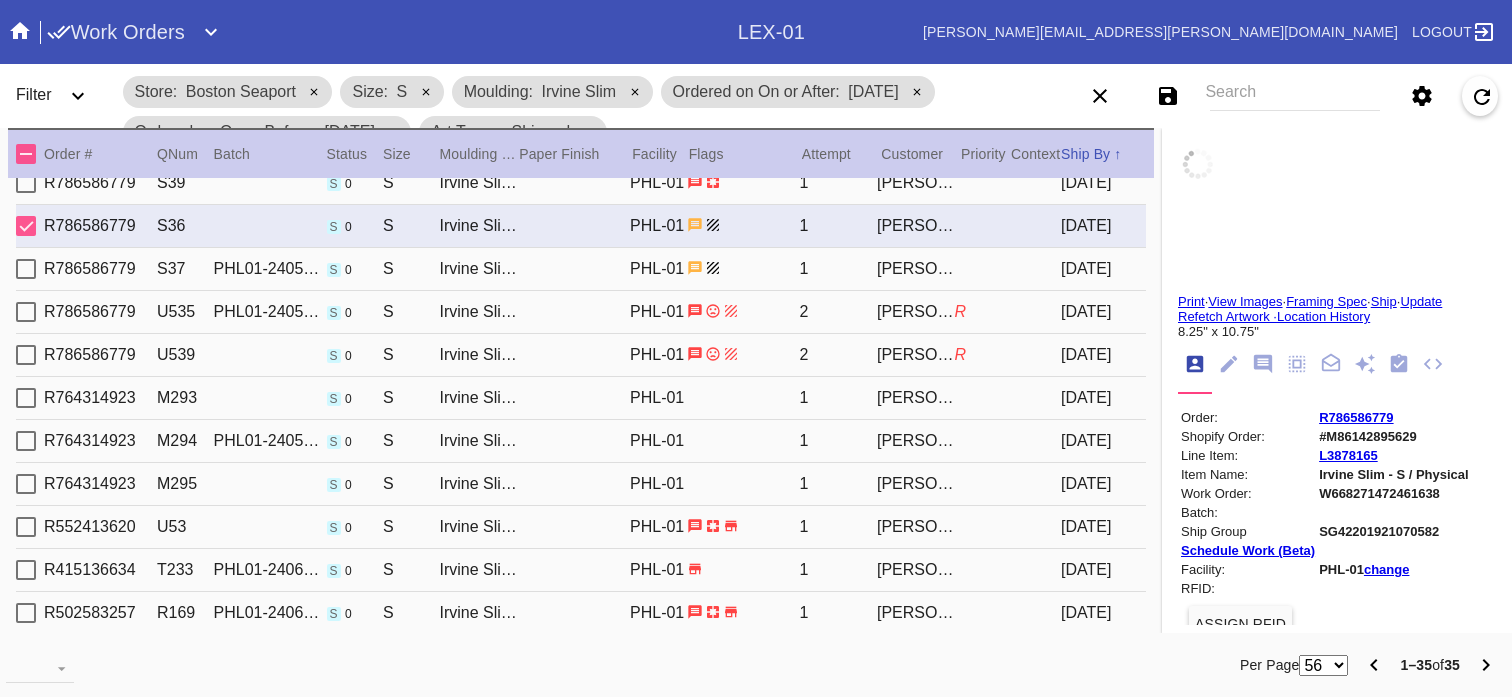 type on "[DATE]" 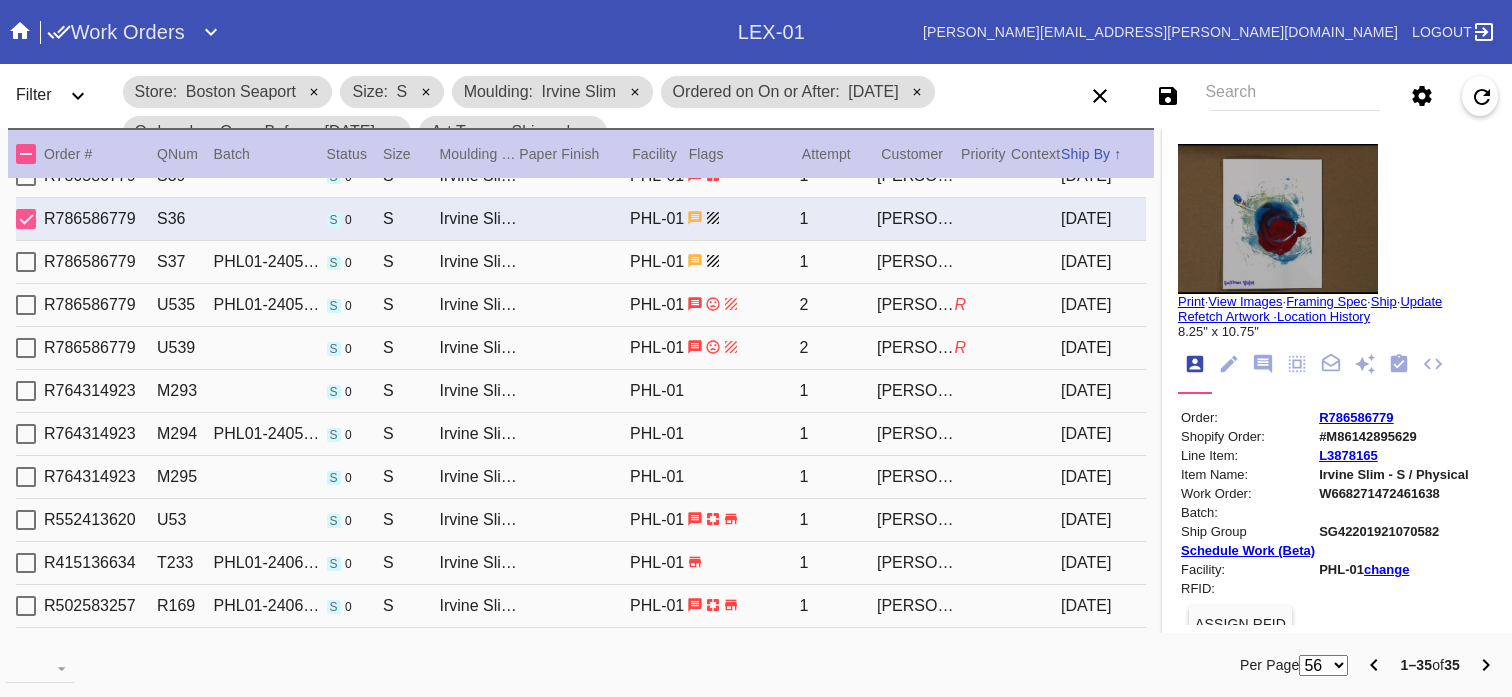 click 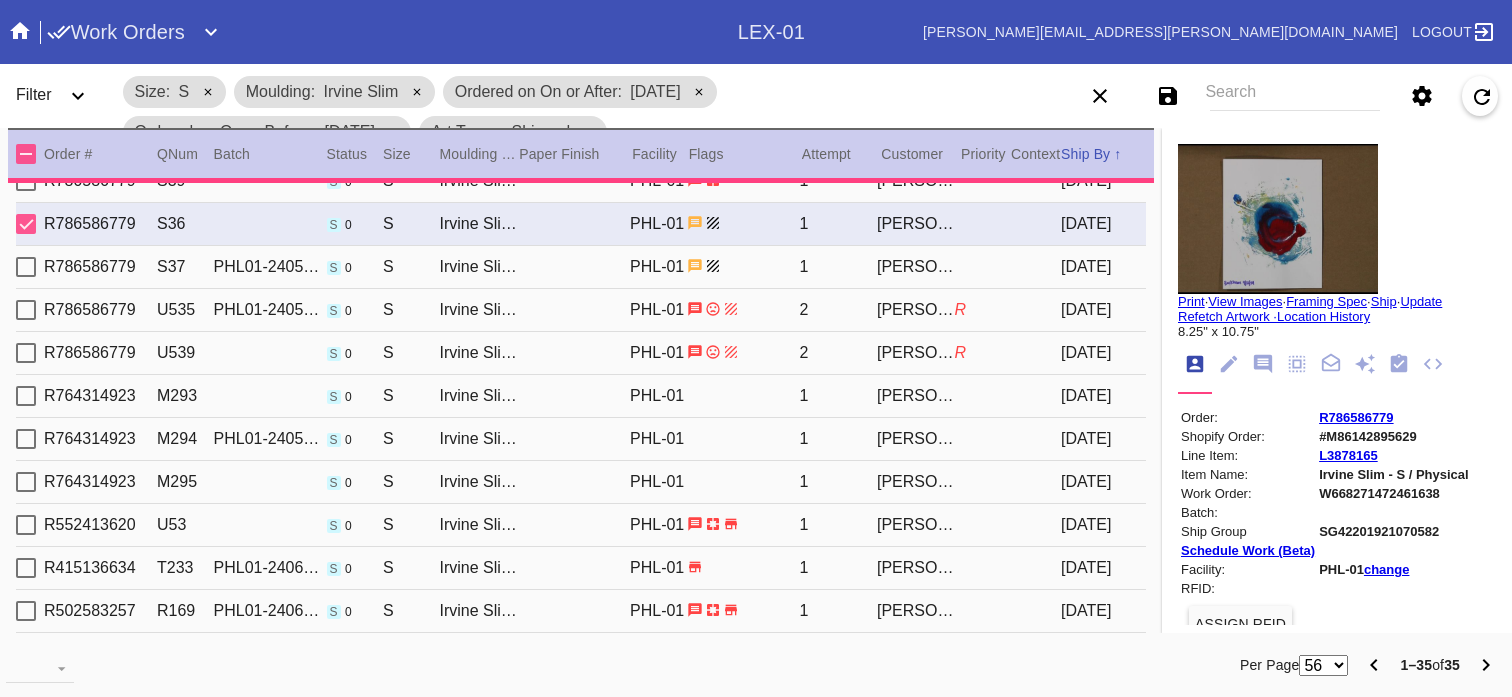 click 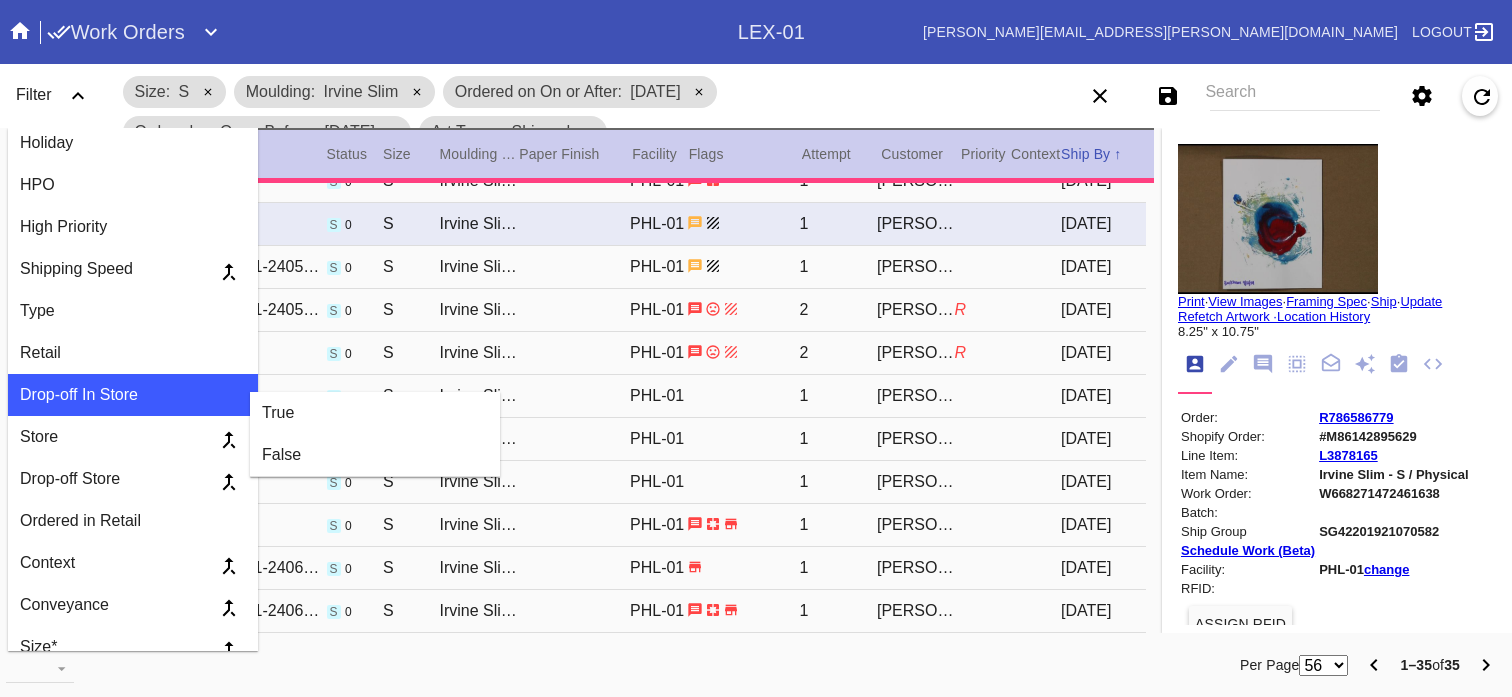 scroll, scrollTop: 470, scrollLeft: 0, axis: vertical 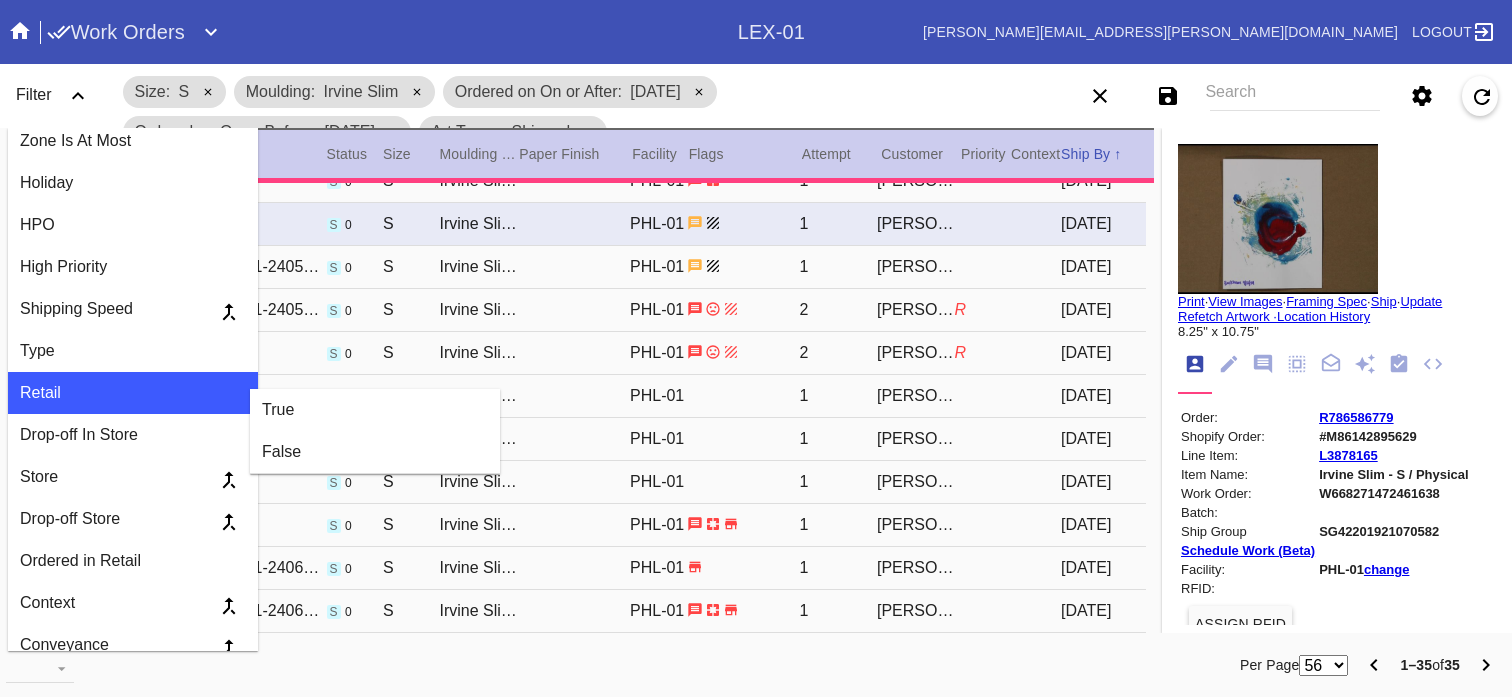 click on "False" at bounding box center [375, 452] 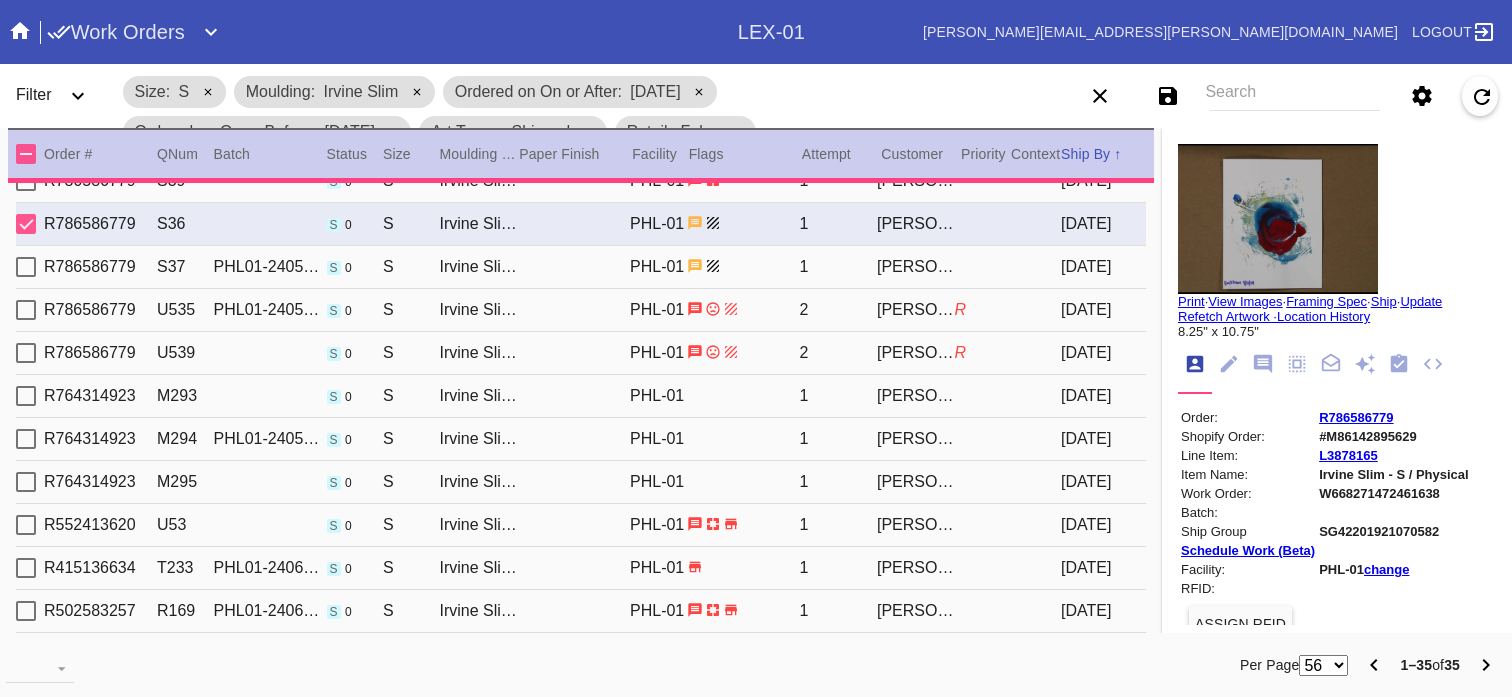 type 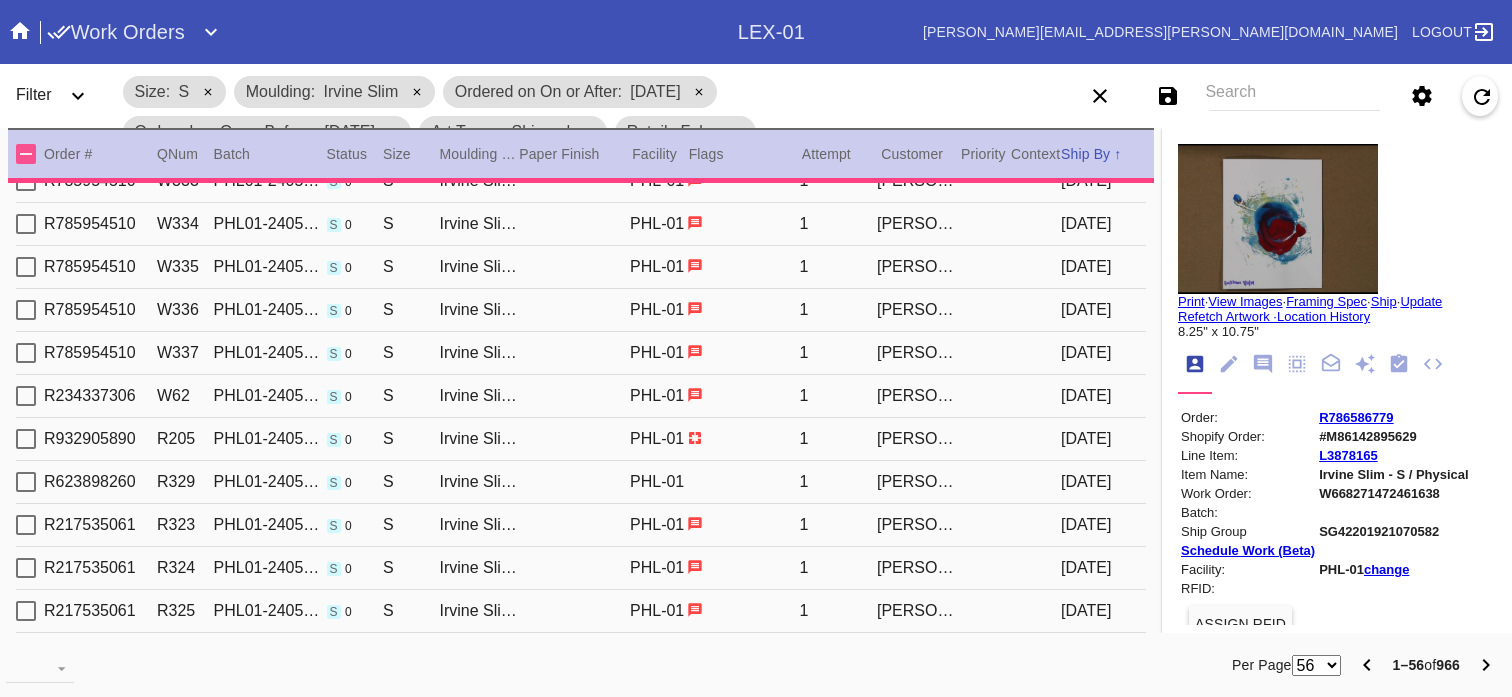 type on "Beckham" 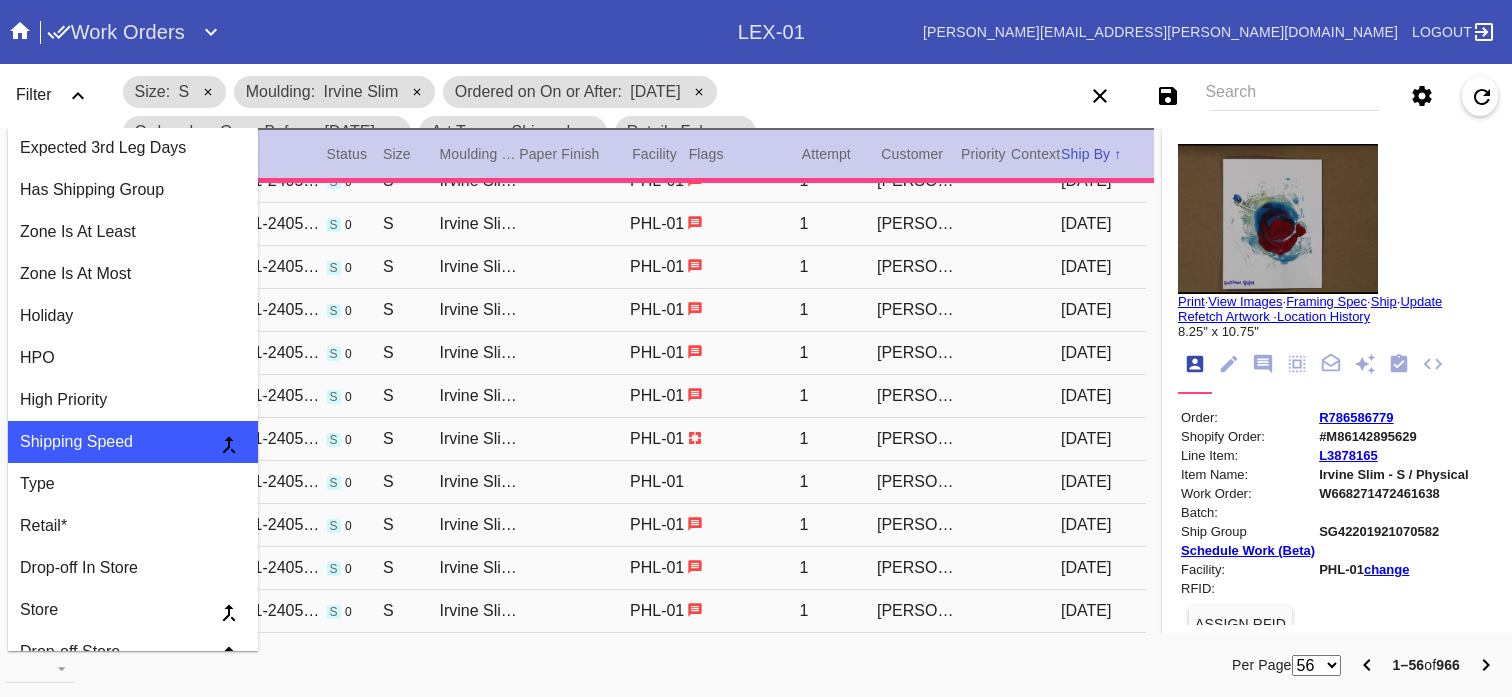 scroll, scrollTop: 352, scrollLeft: 0, axis: vertical 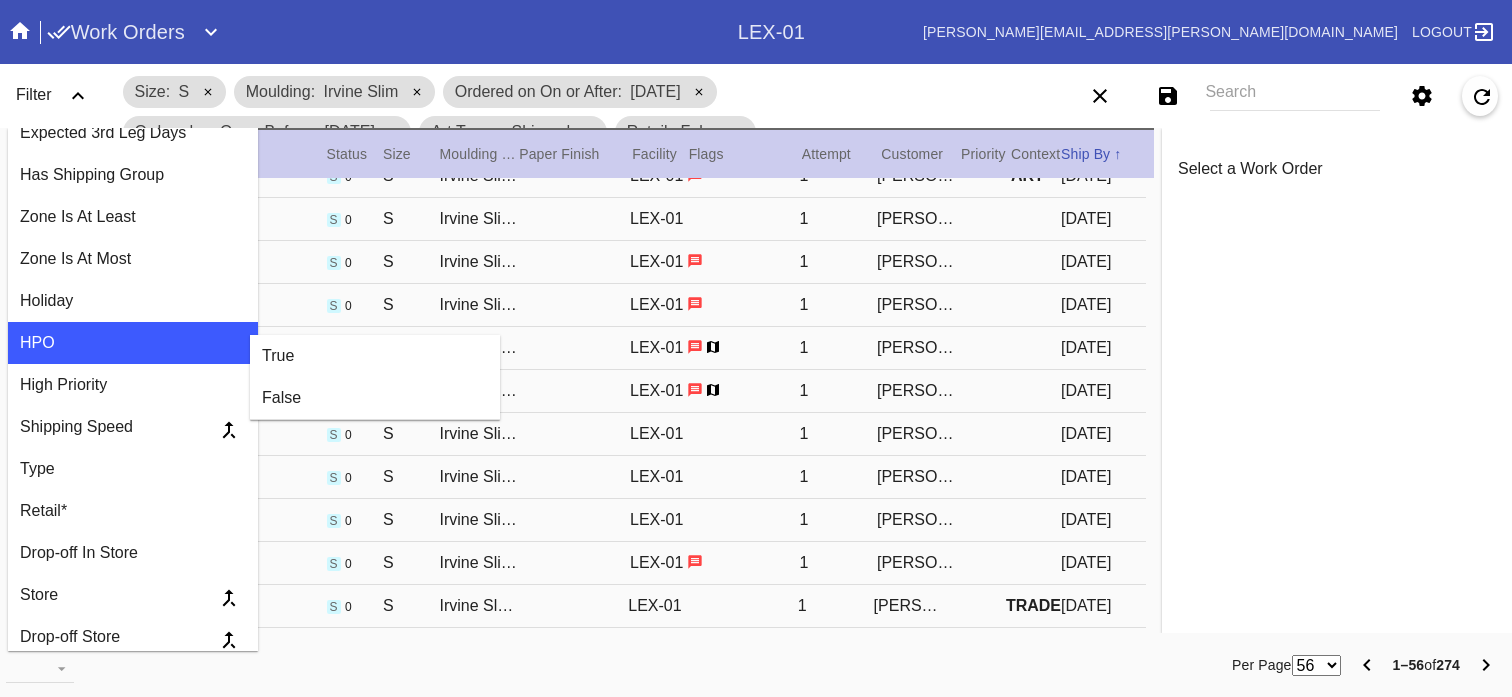 click on "HPO" at bounding box center (133, 343) 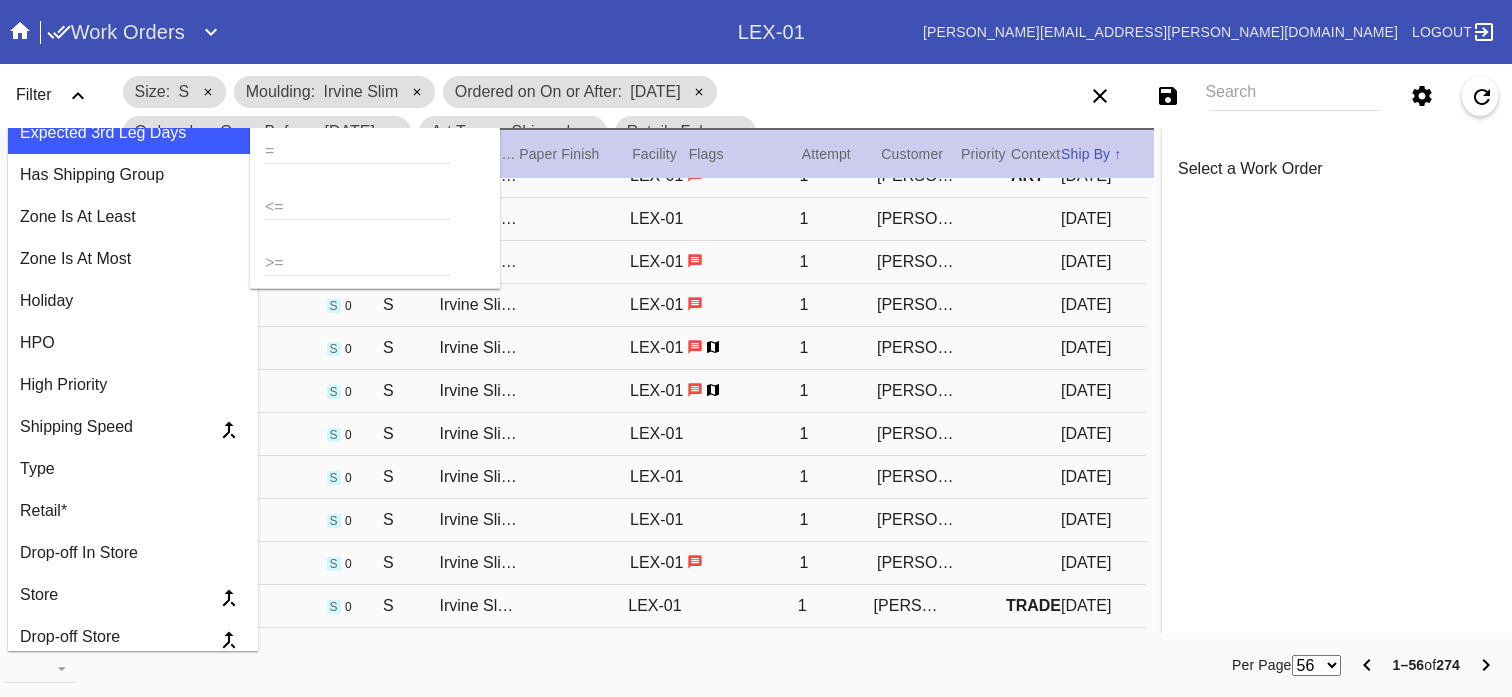 click 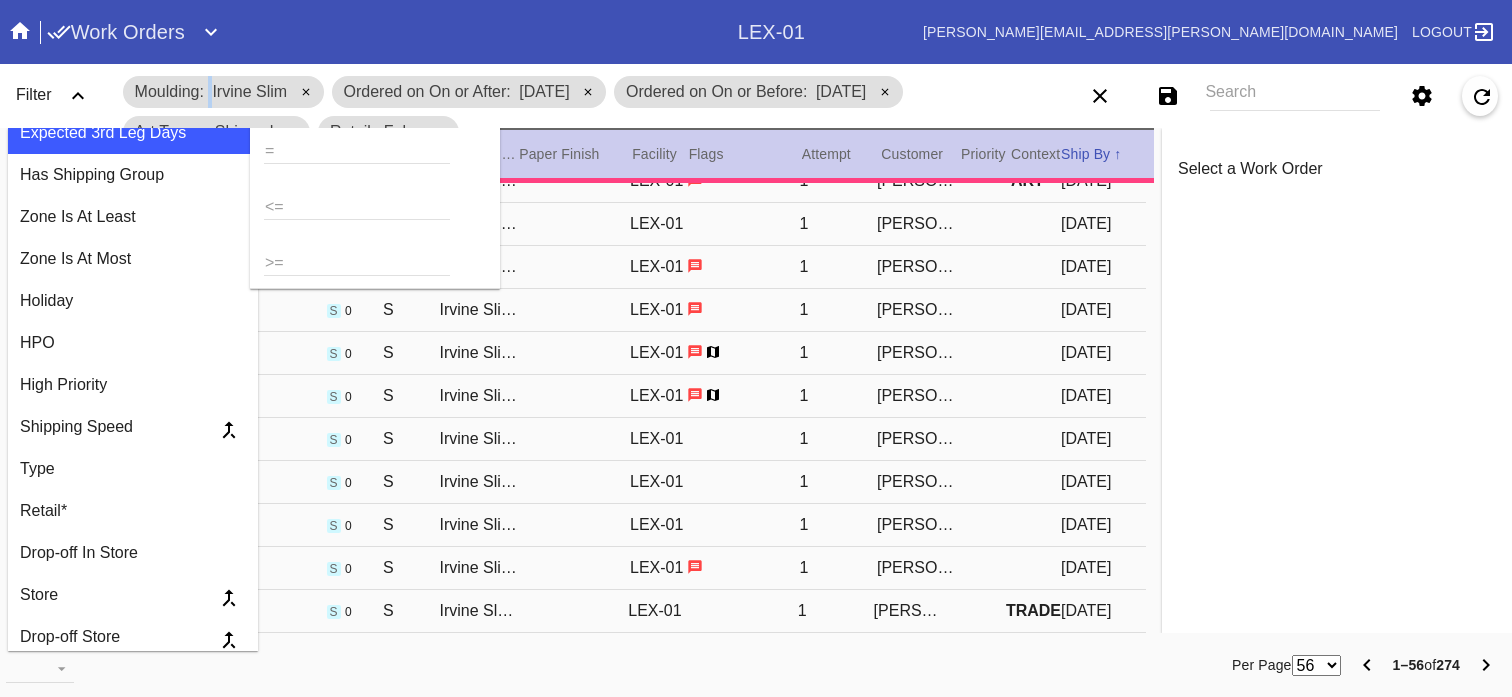 click on "Moulding
Irvine Slim" at bounding box center [223, 92] 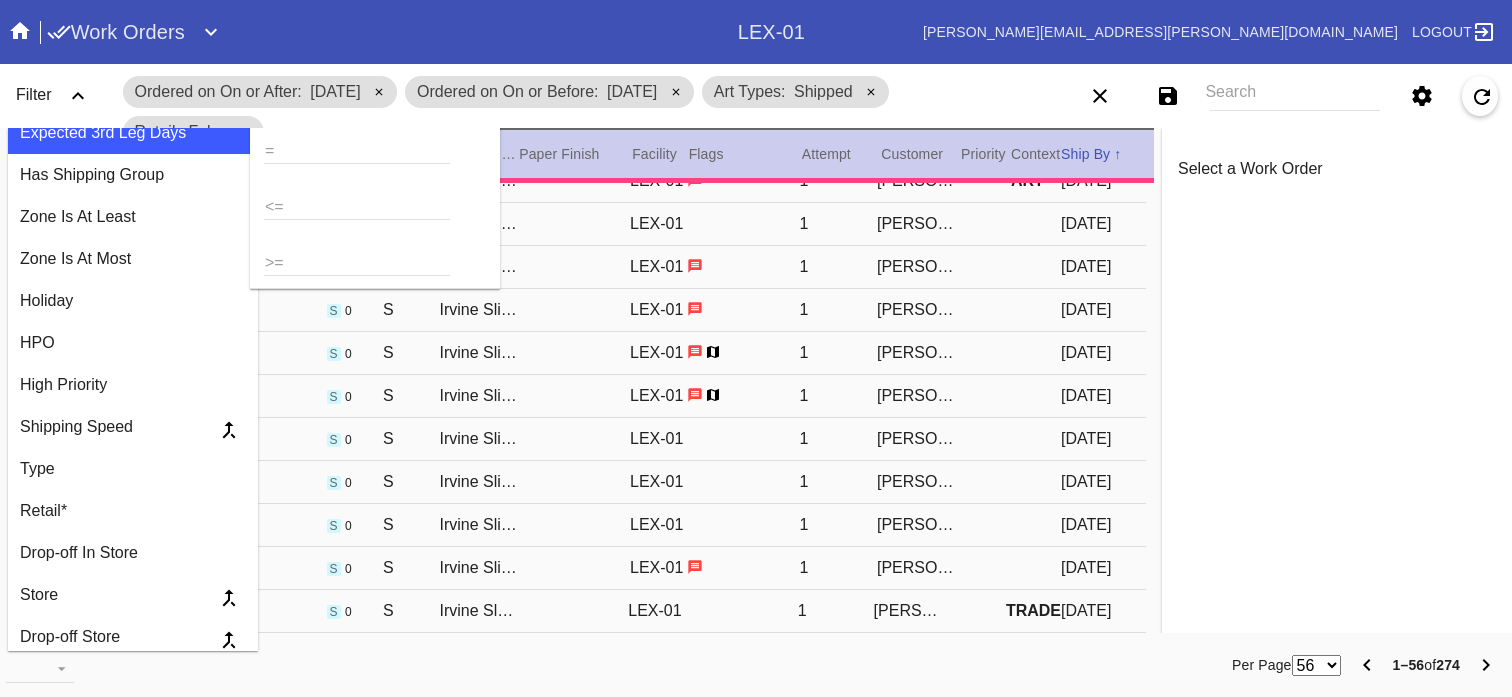 click at bounding box center [379, 93] 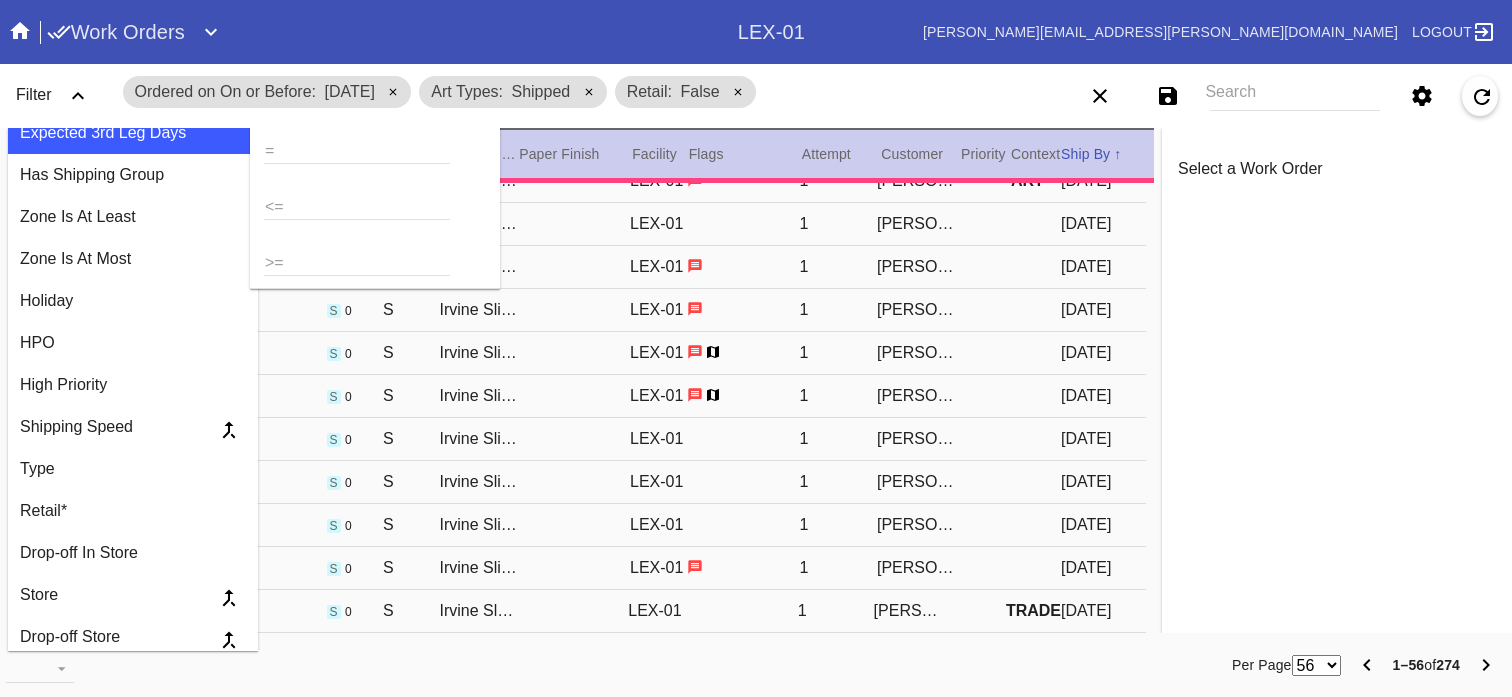 click on "[DATE]" at bounding box center (349, 91) 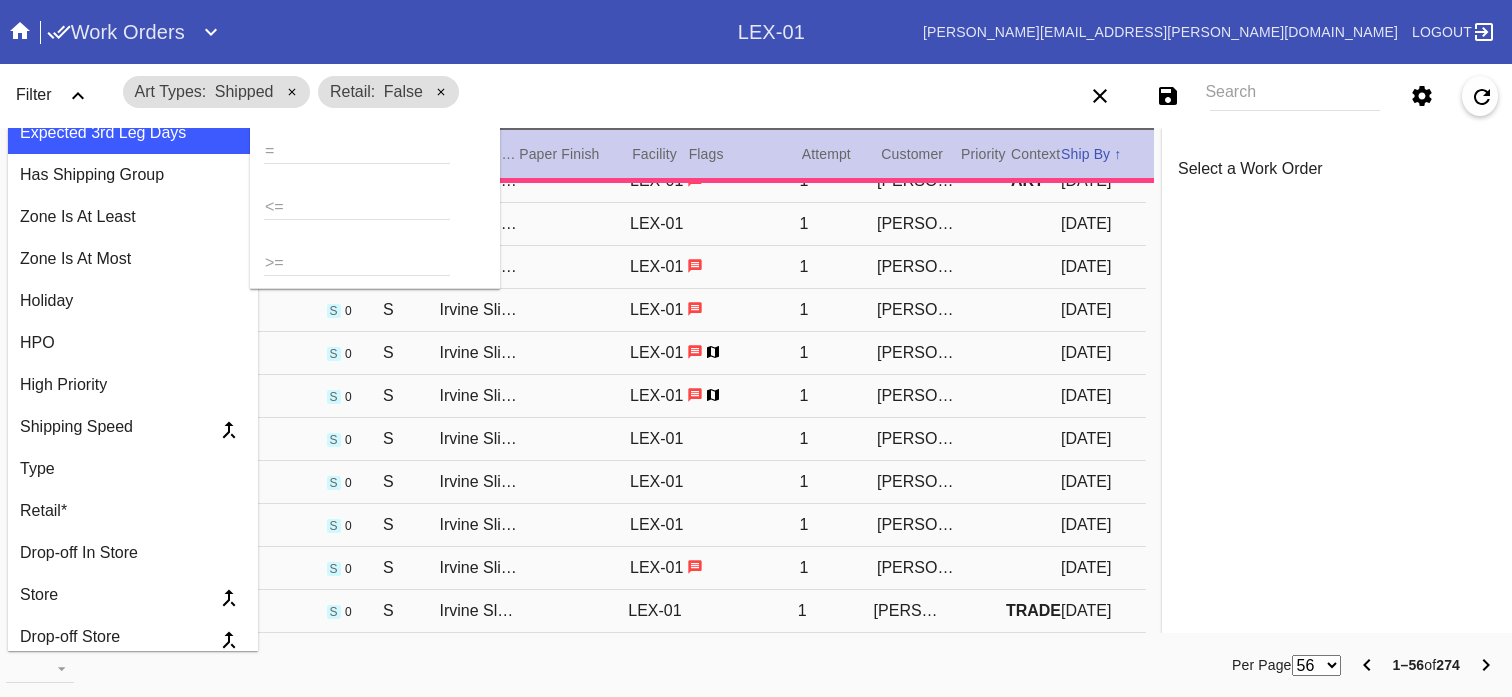 click on "Art Types
Shipped" at bounding box center (216, 92) 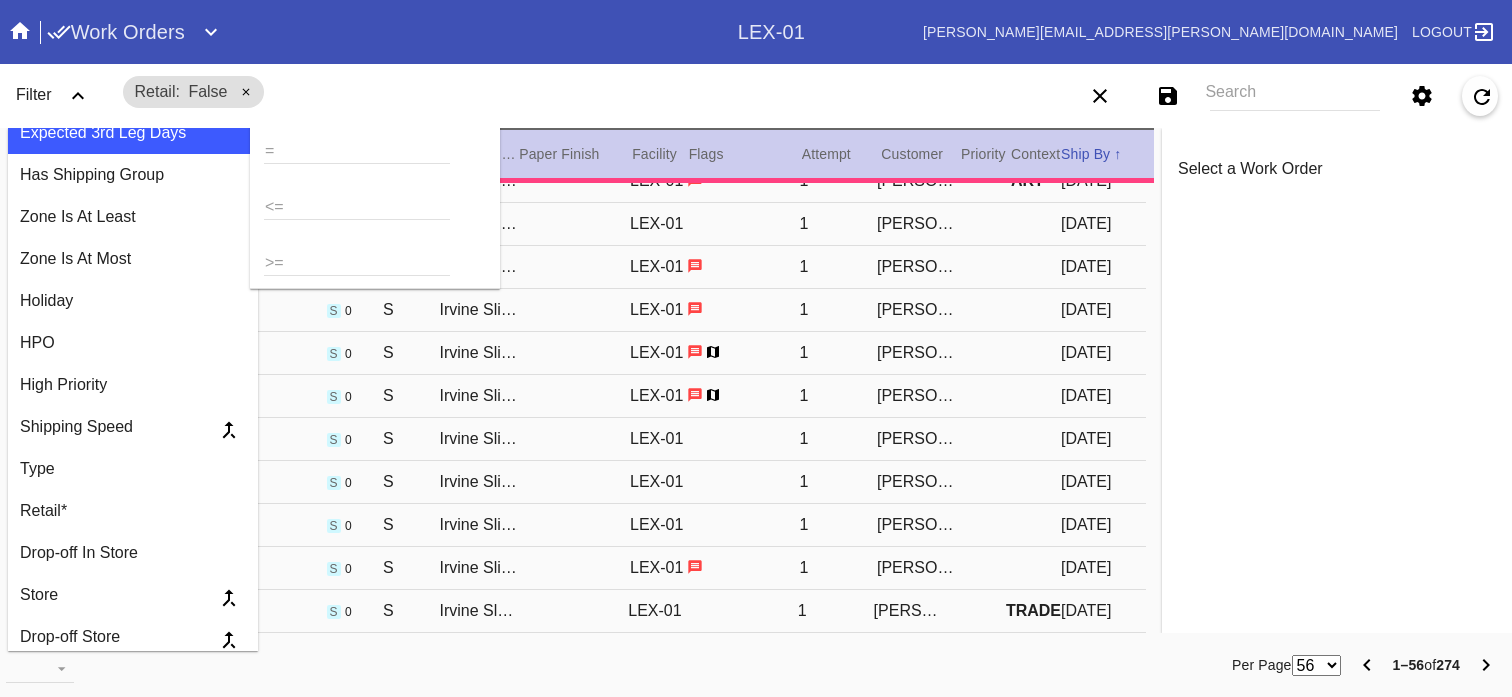 click 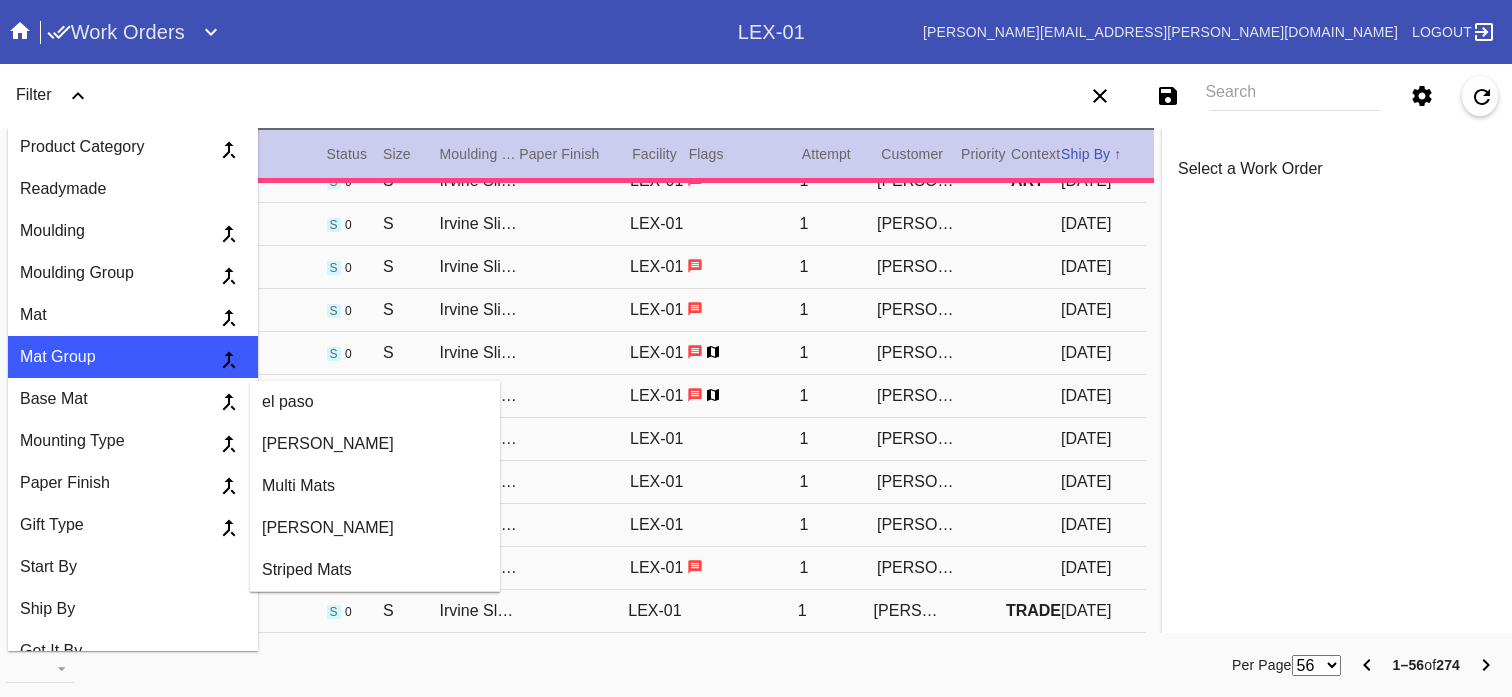 scroll, scrollTop: 1263, scrollLeft: 0, axis: vertical 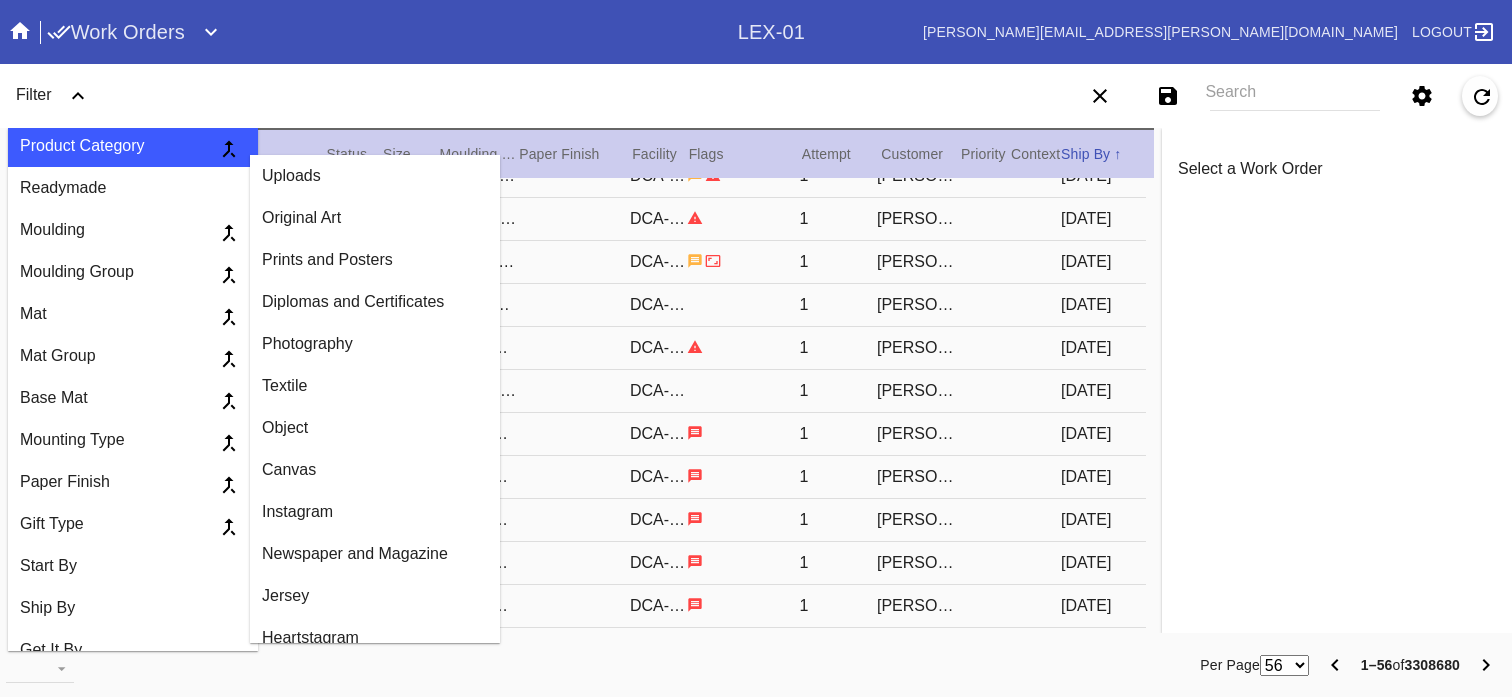 click at bounding box center [555, 96] 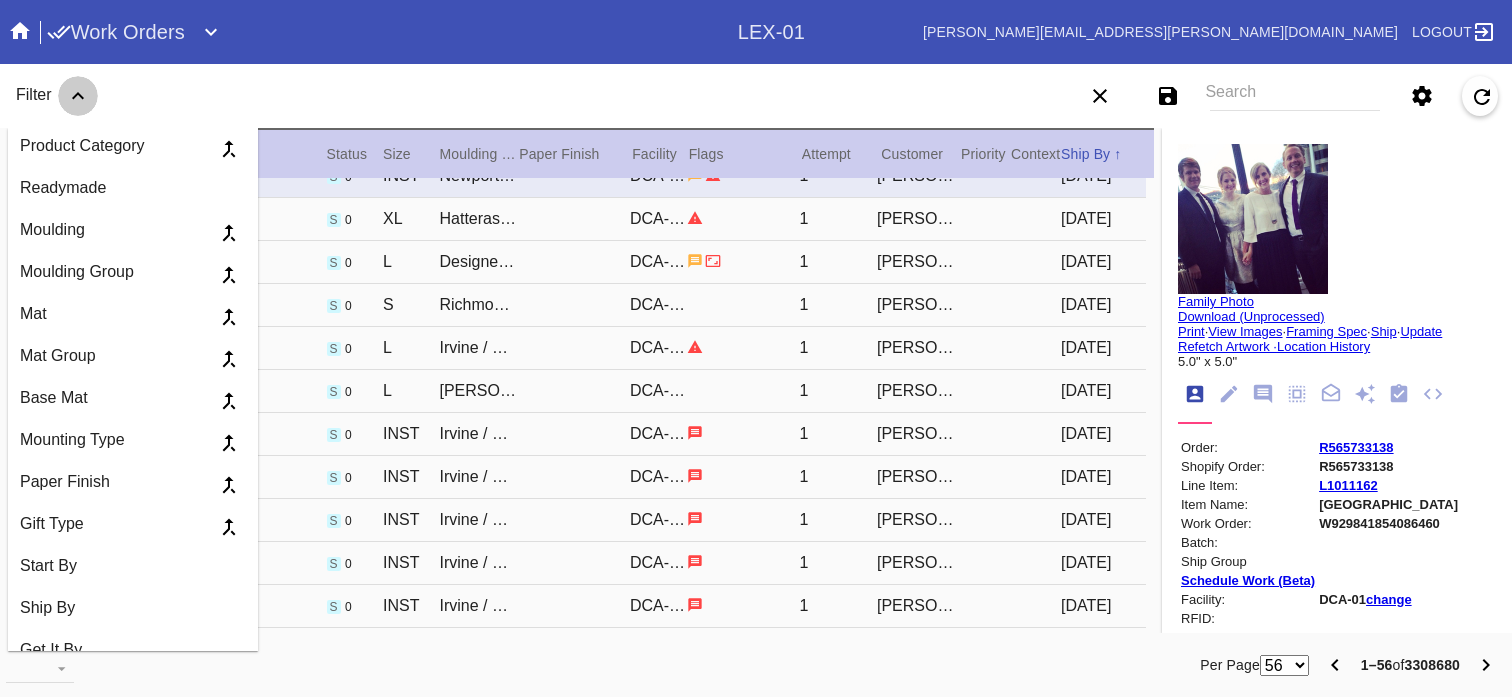 click 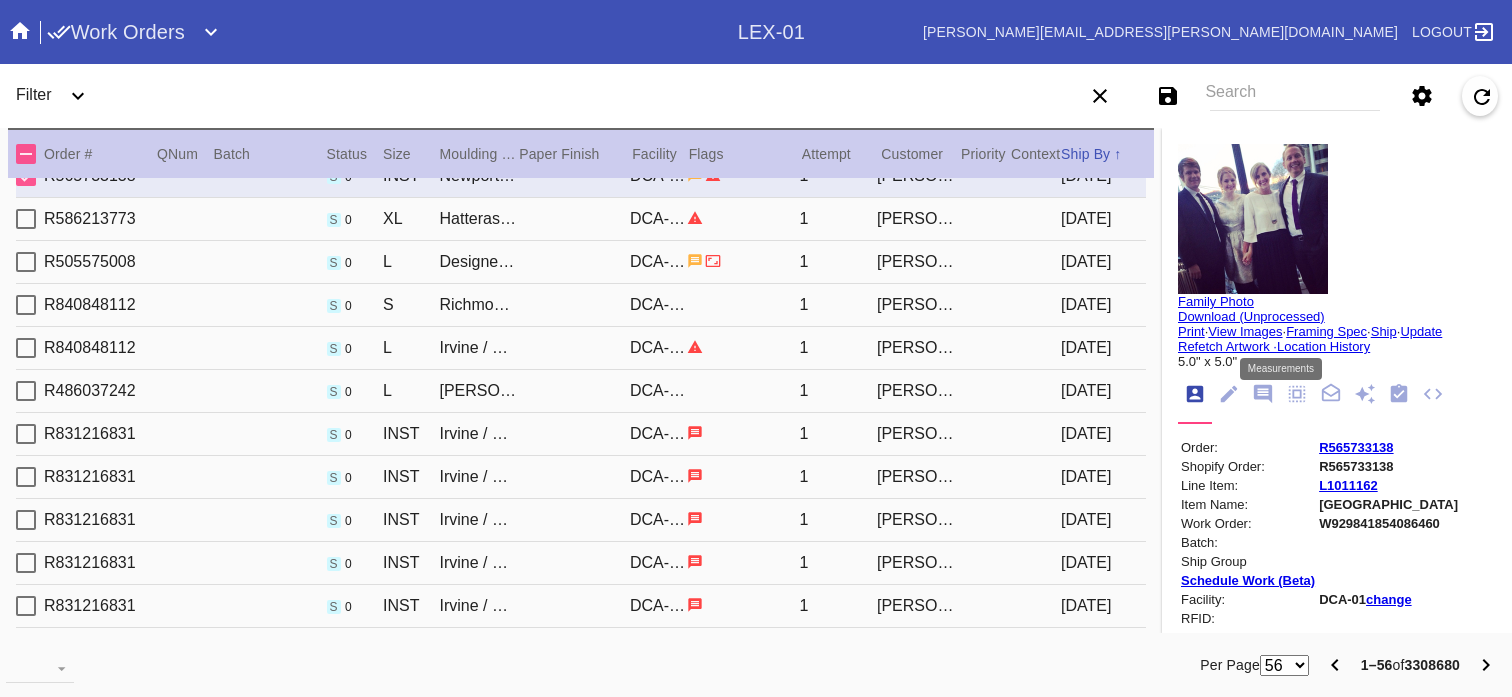 click 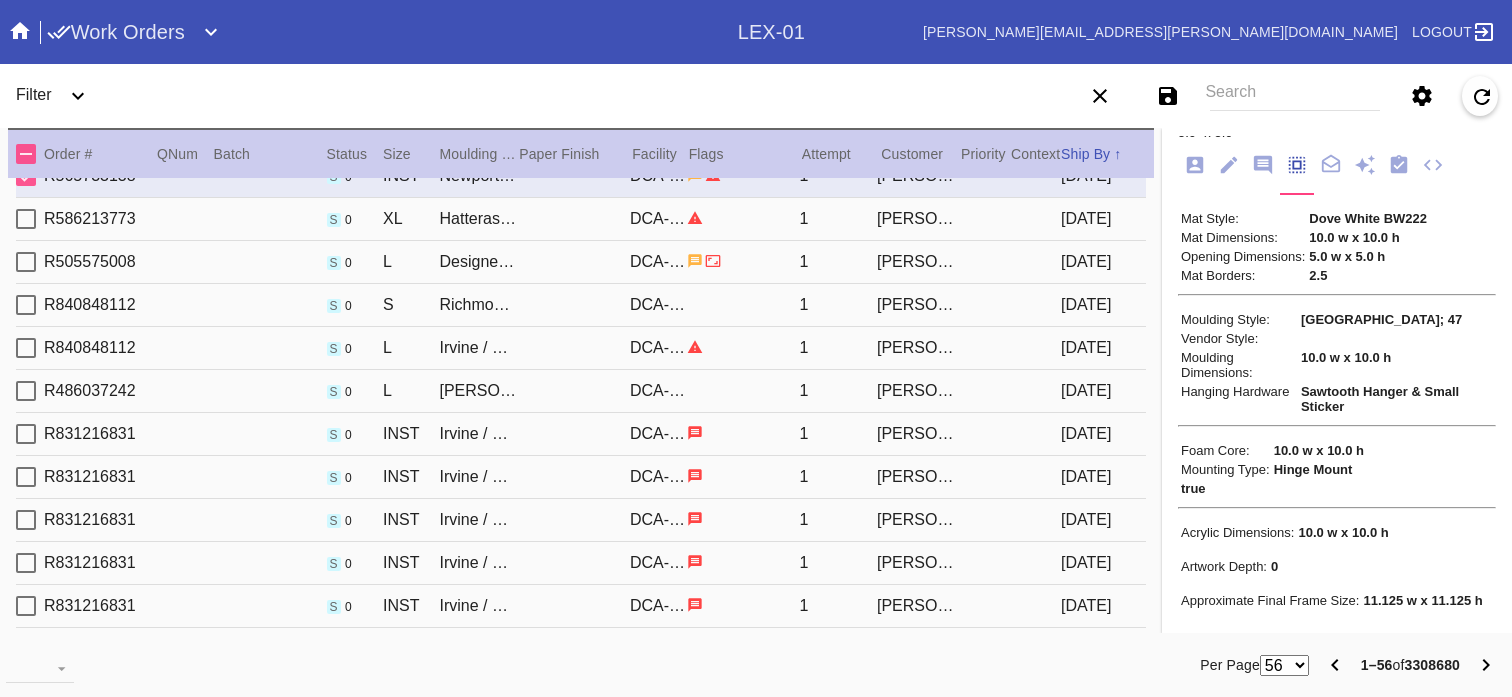 scroll, scrollTop: 266, scrollLeft: 0, axis: vertical 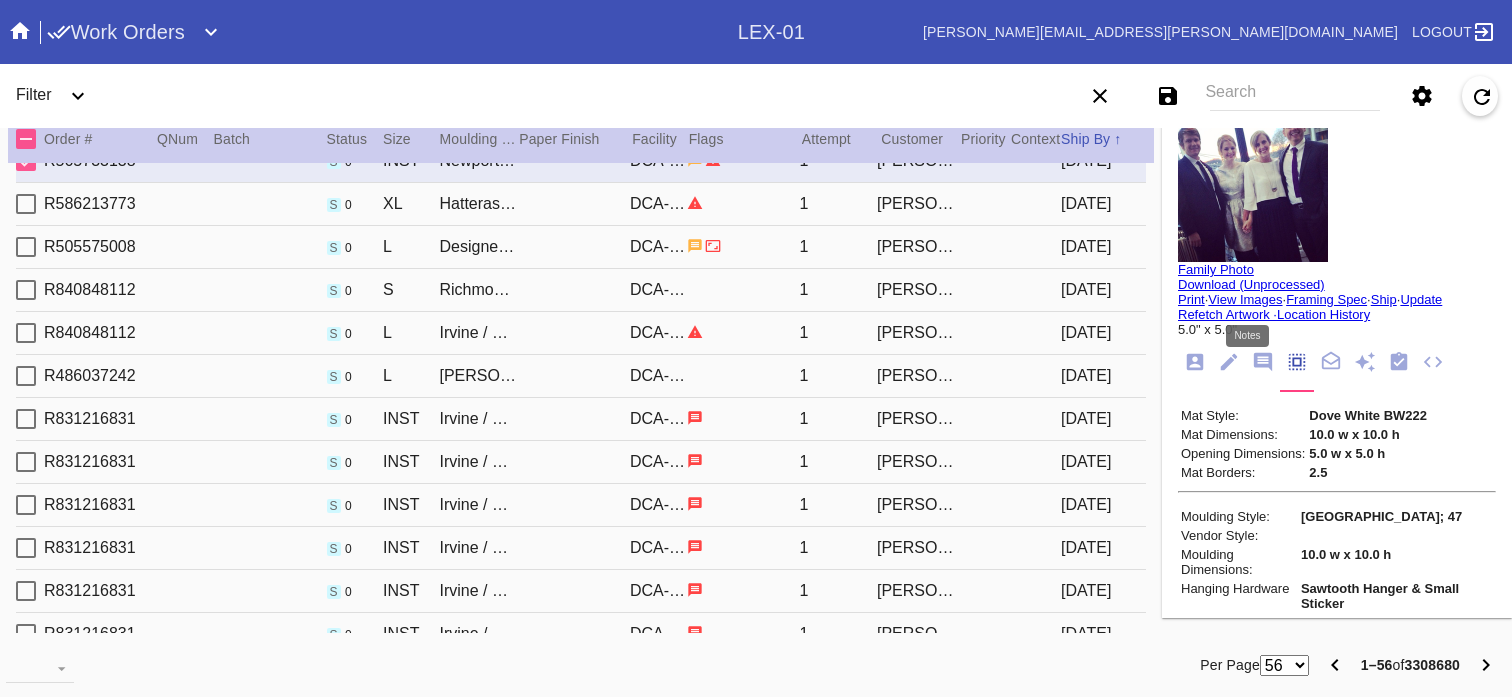 click 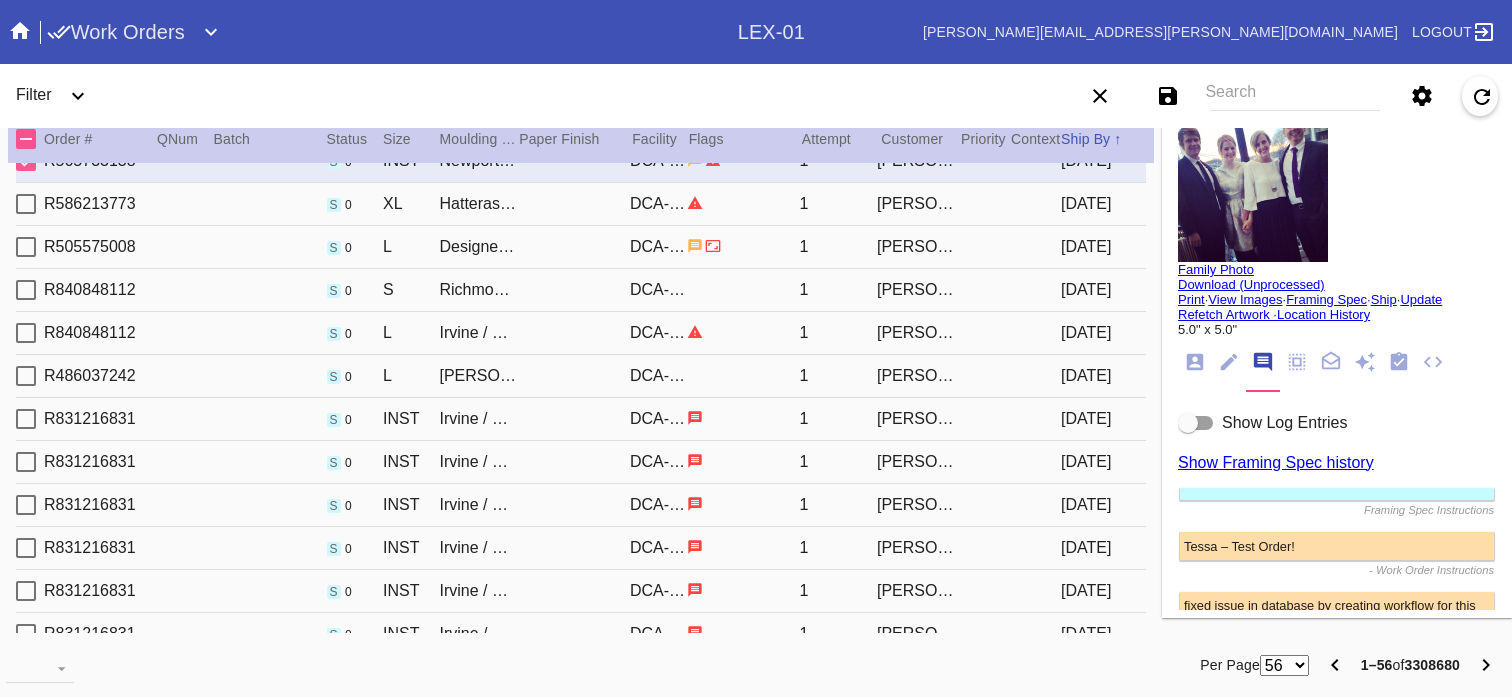 click at bounding box center (1196, 423) 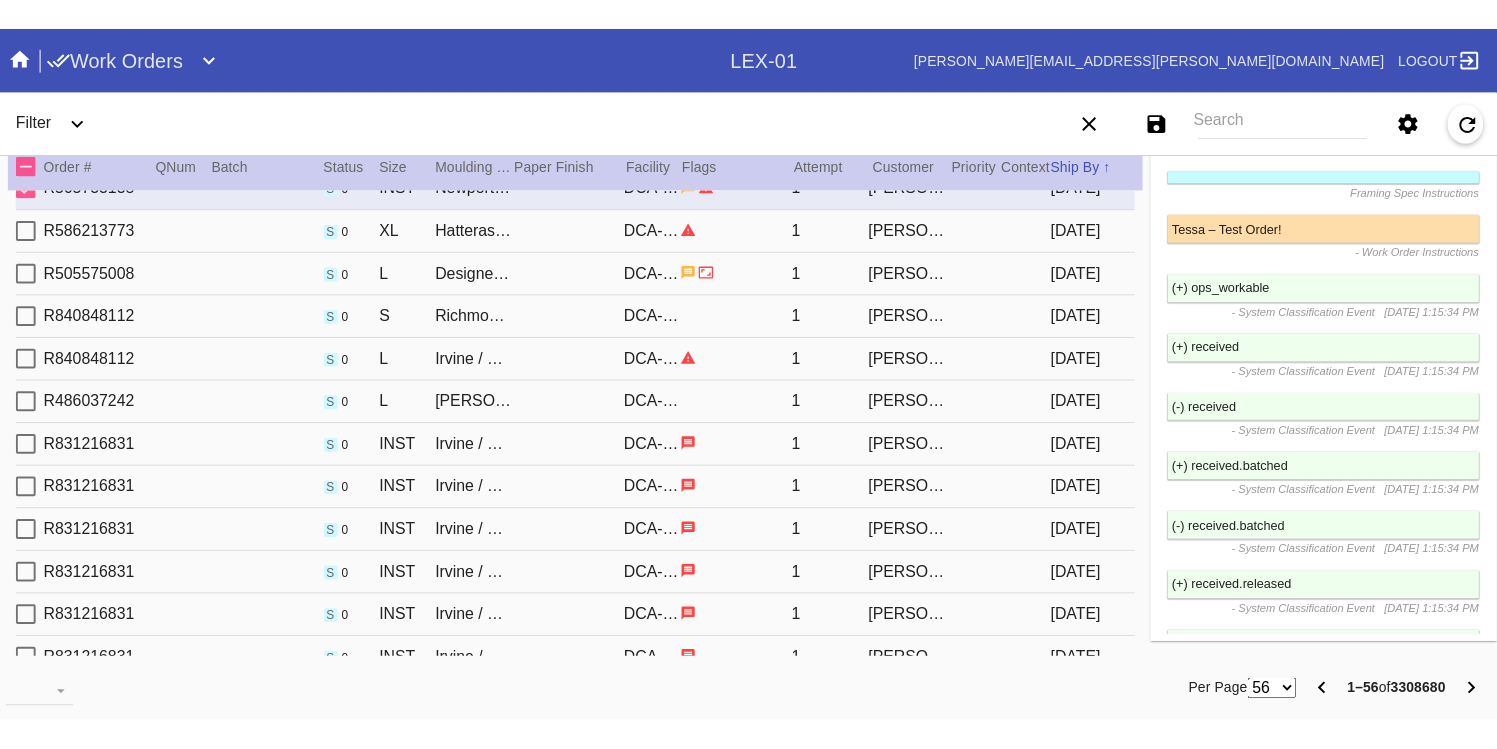scroll, scrollTop: 0, scrollLeft: 0, axis: both 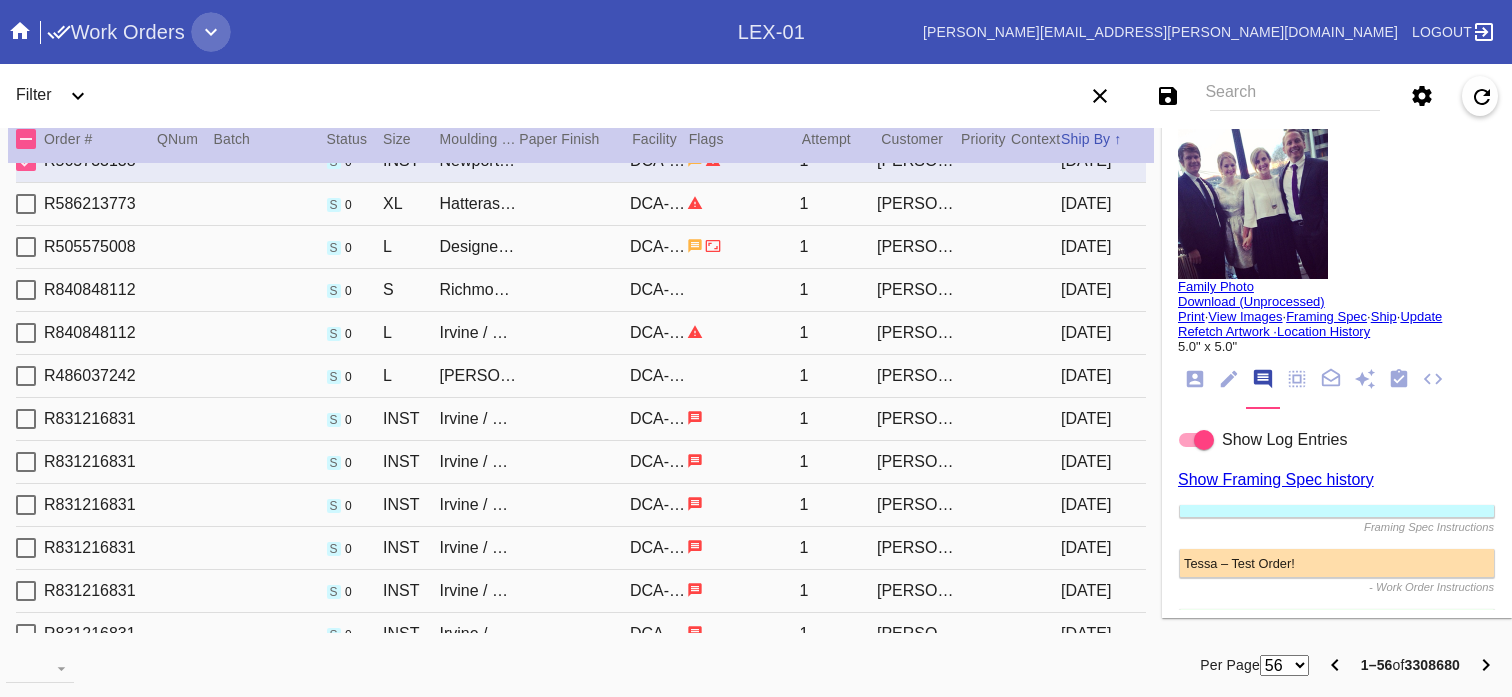click at bounding box center [211, 32] 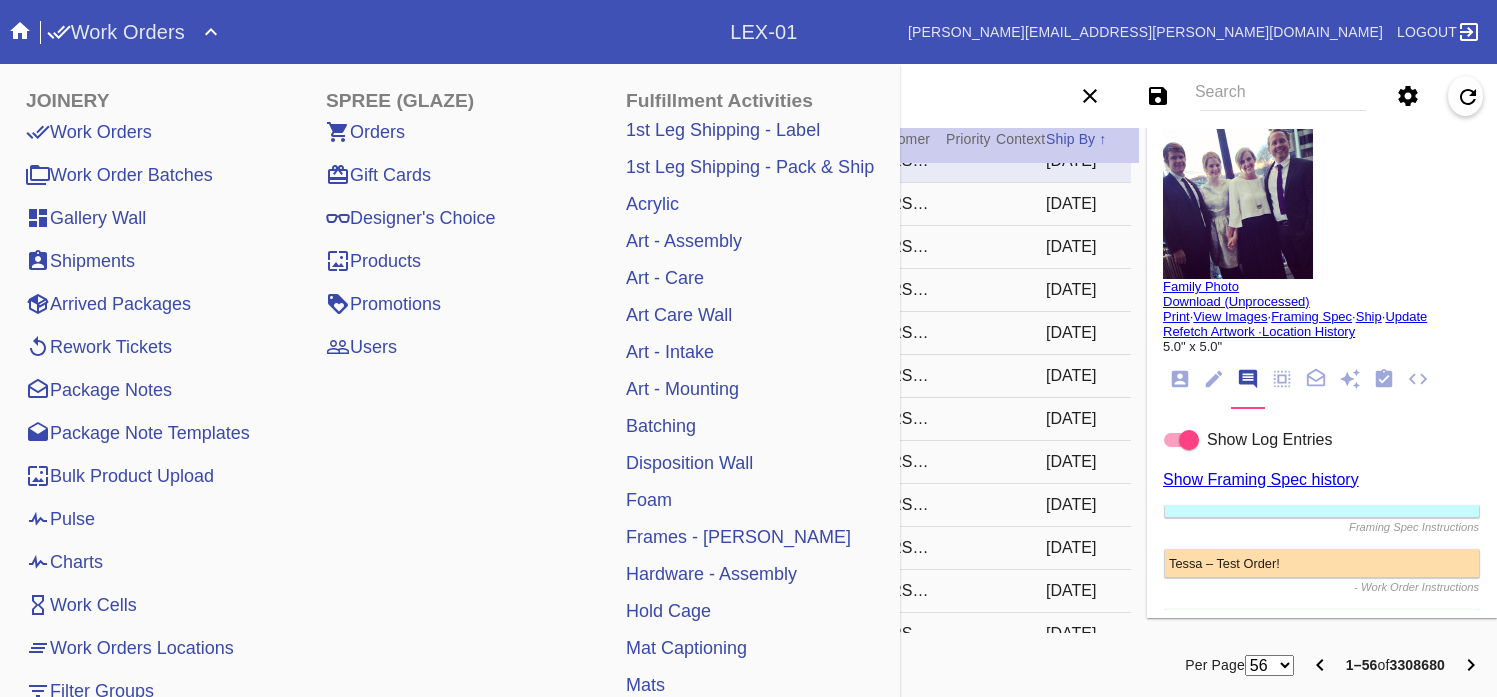 click on "Orders" at bounding box center [365, 132] 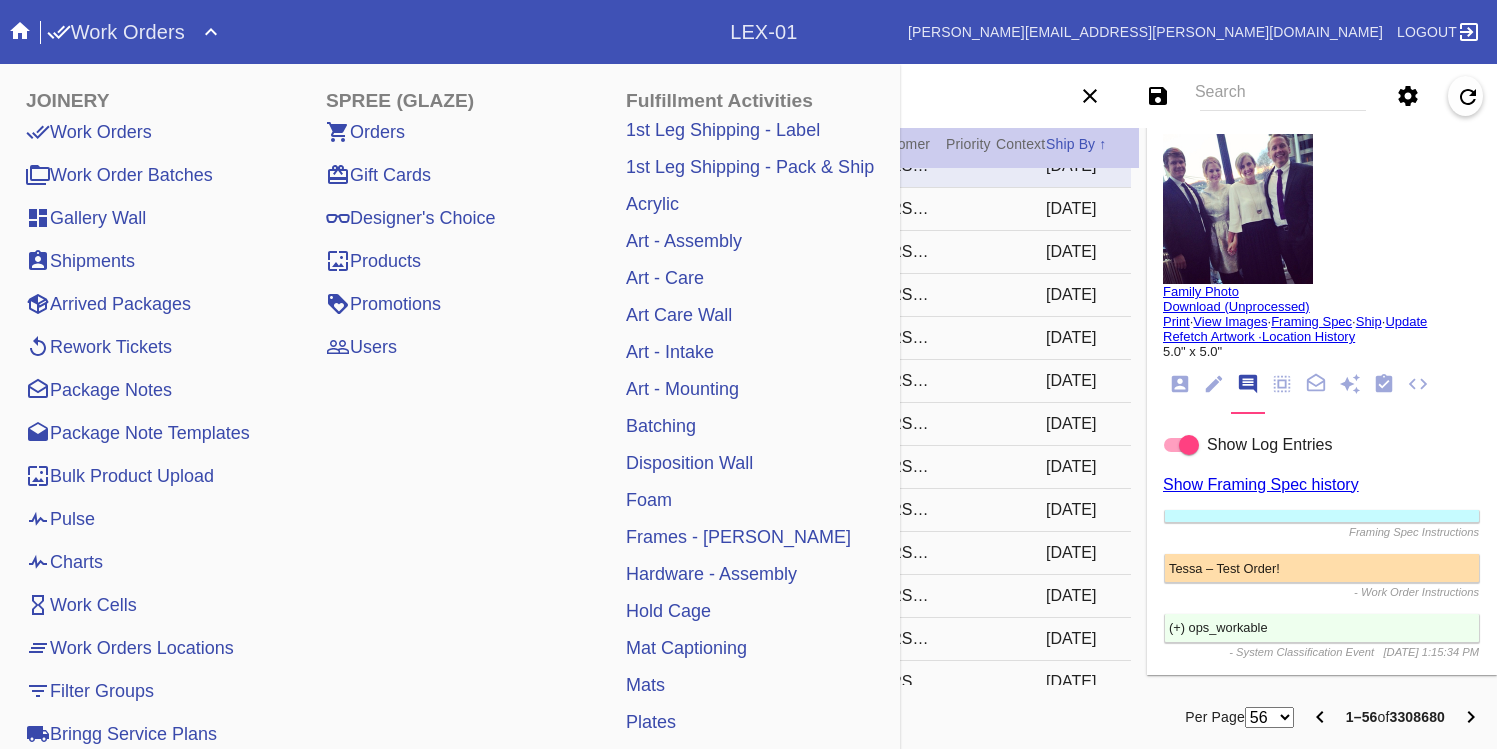 scroll, scrollTop: 10, scrollLeft: 0, axis: vertical 